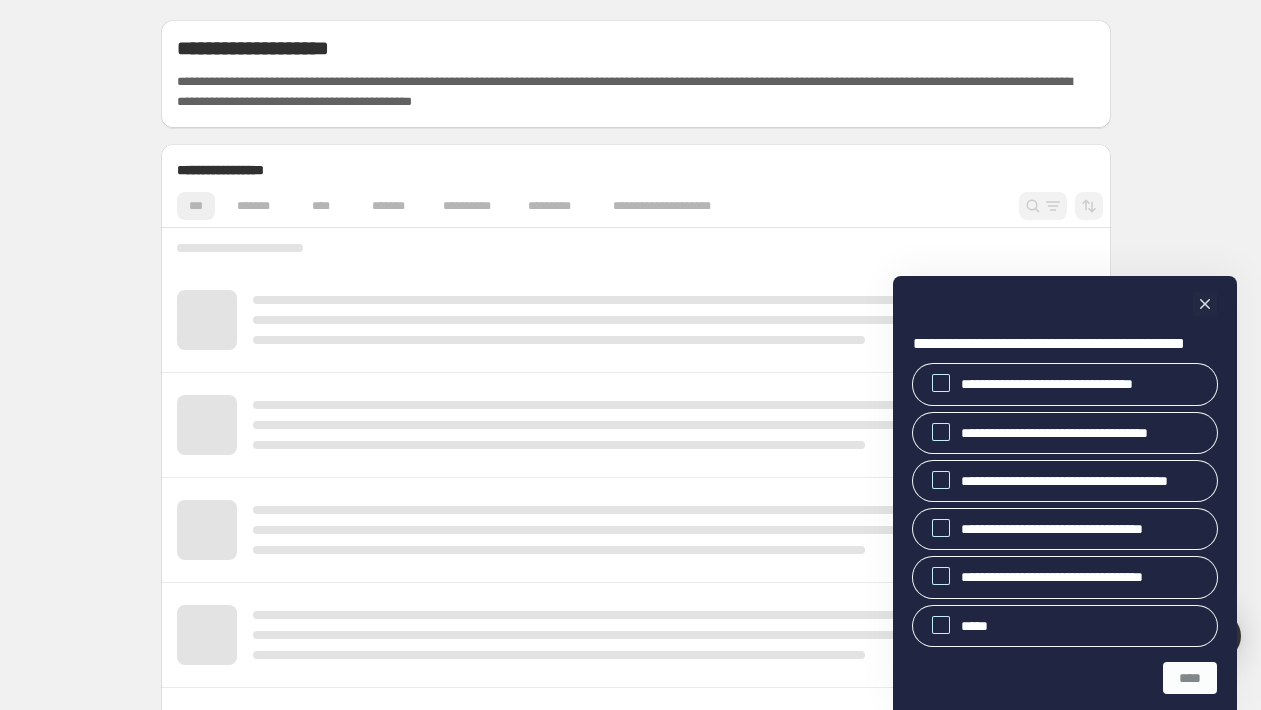 scroll, scrollTop: 0, scrollLeft: 0, axis: both 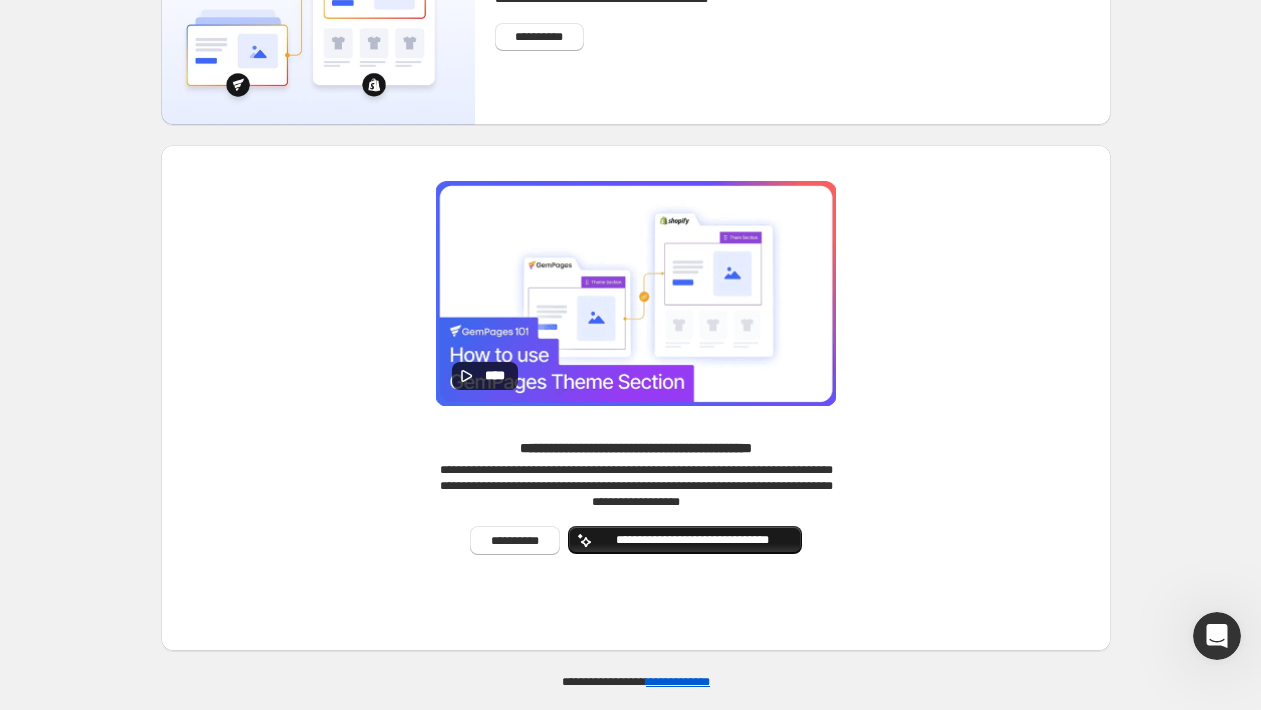 click on "**********" at bounding box center [693, 540] 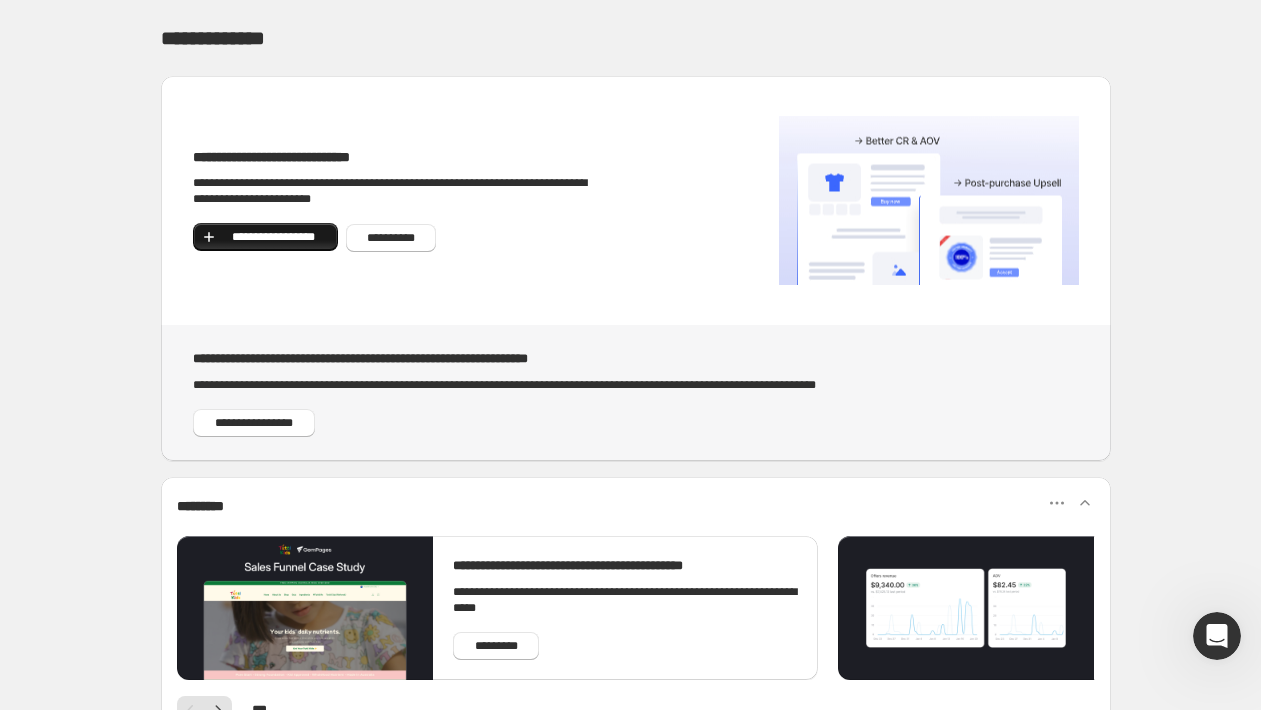 click on "**********" at bounding box center [273, 237] 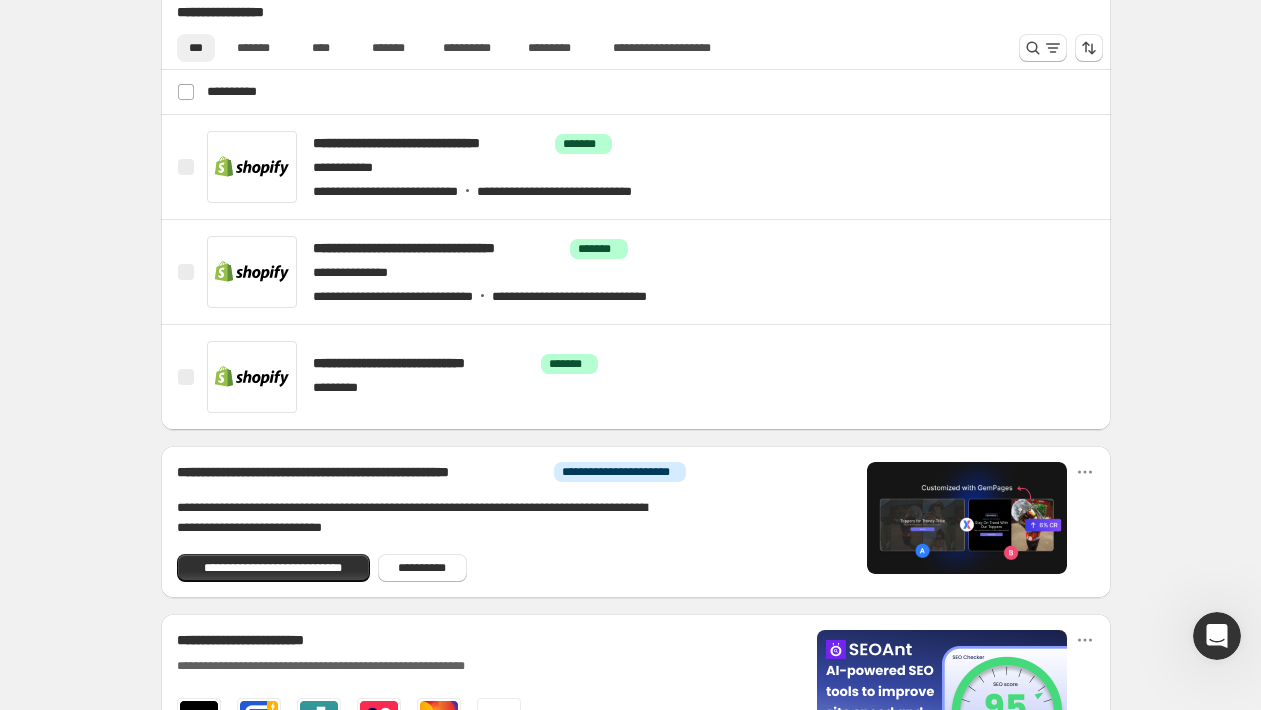 scroll, scrollTop: 1038, scrollLeft: 0, axis: vertical 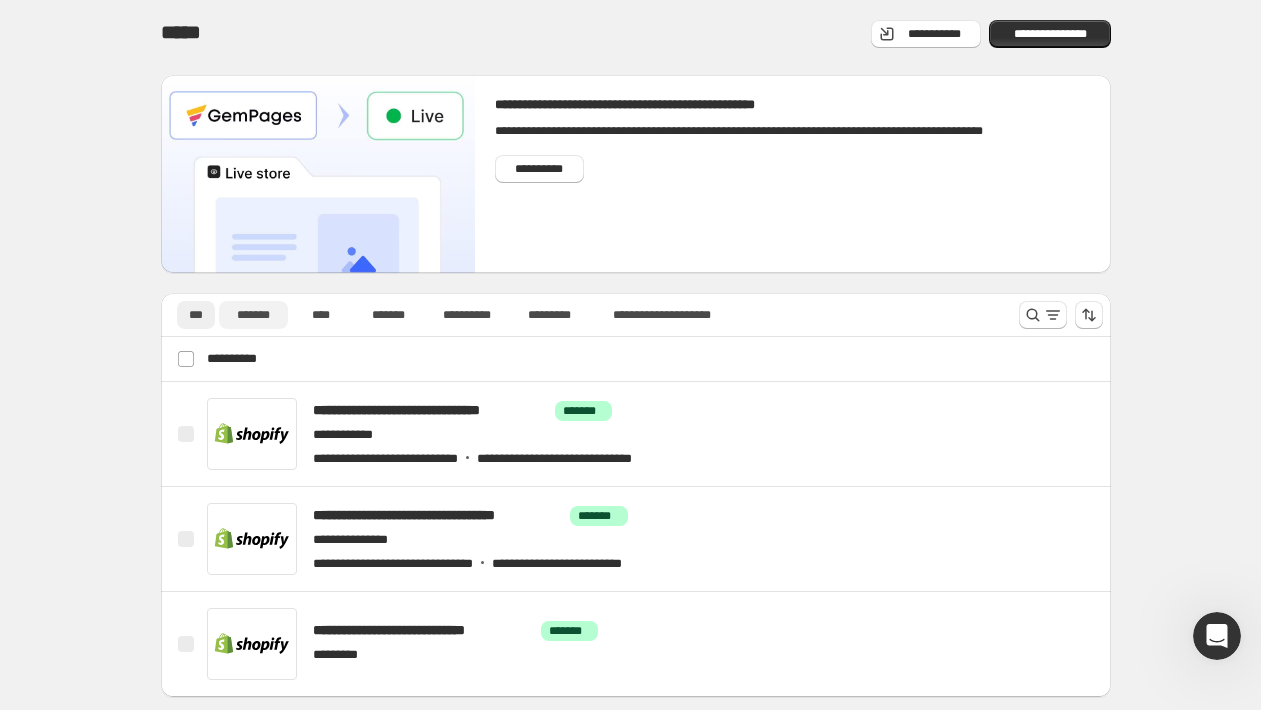 click on "*******" at bounding box center [253, 315] 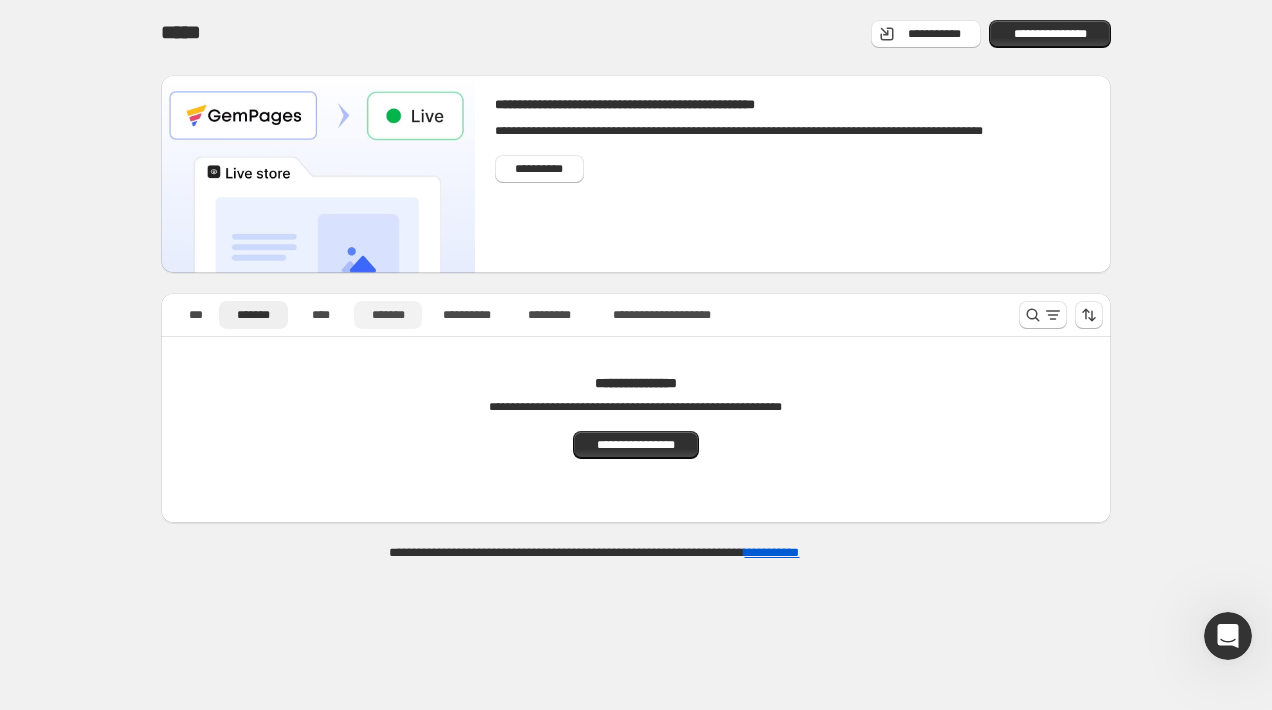click on "*******" at bounding box center (388, 315) 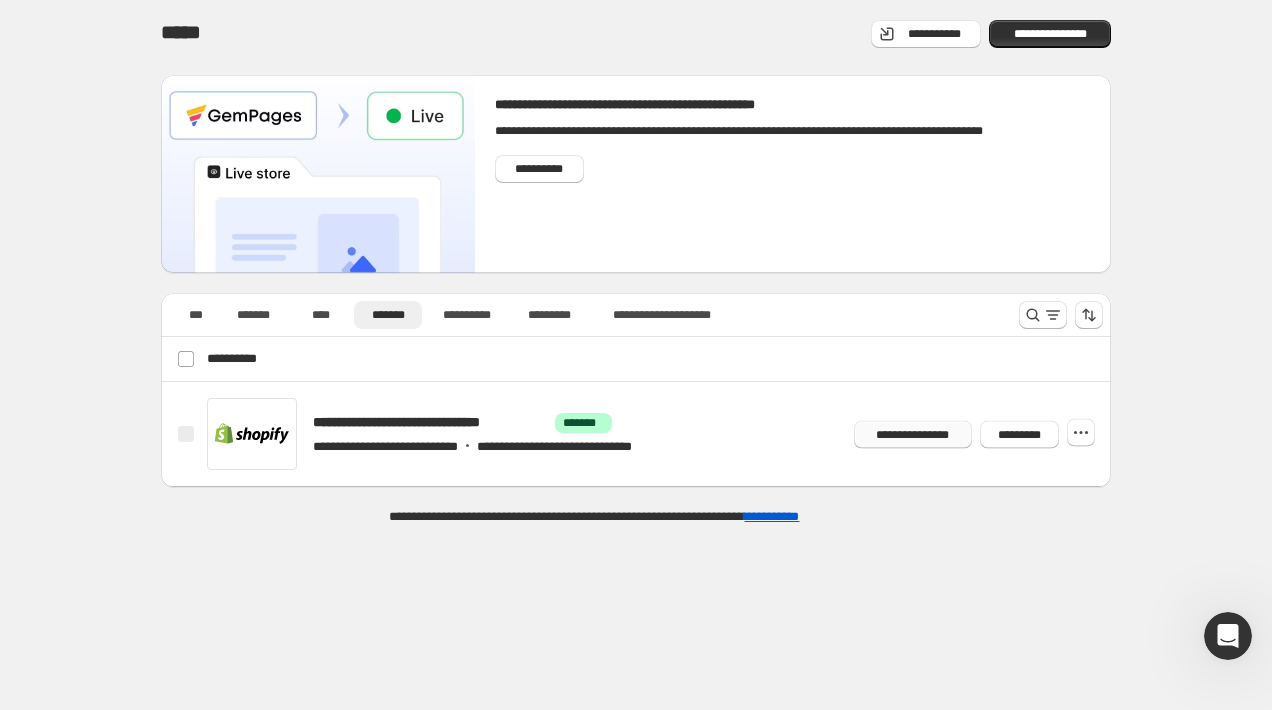 click on "**********" at bounding box center (913, 434) 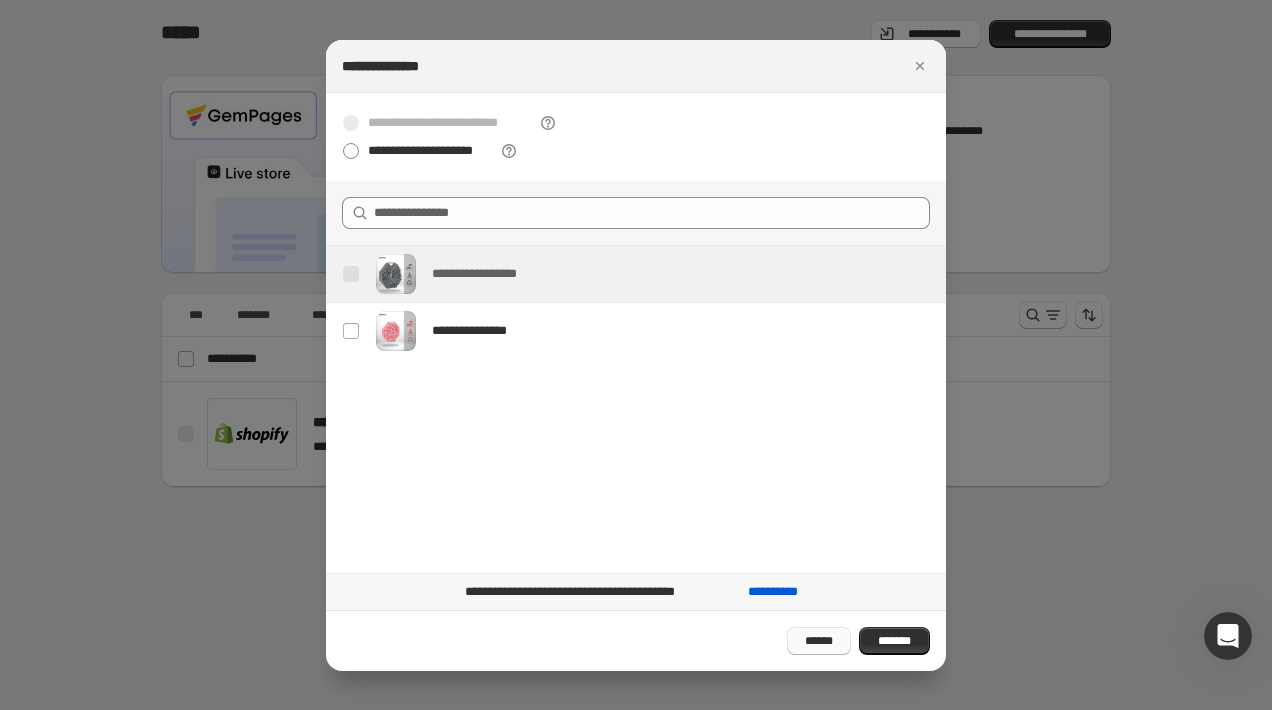 click on "******" at bounding box center [819, 641] 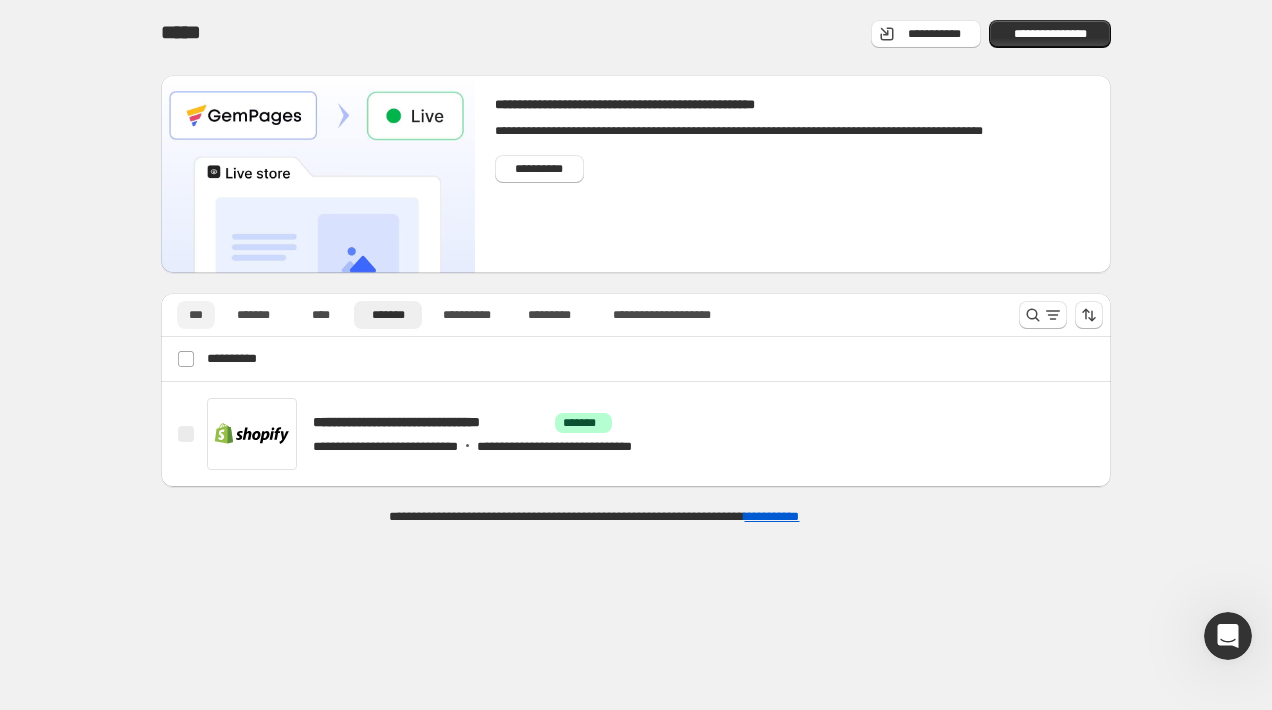 click on "***" at bounding box center [196, 315] 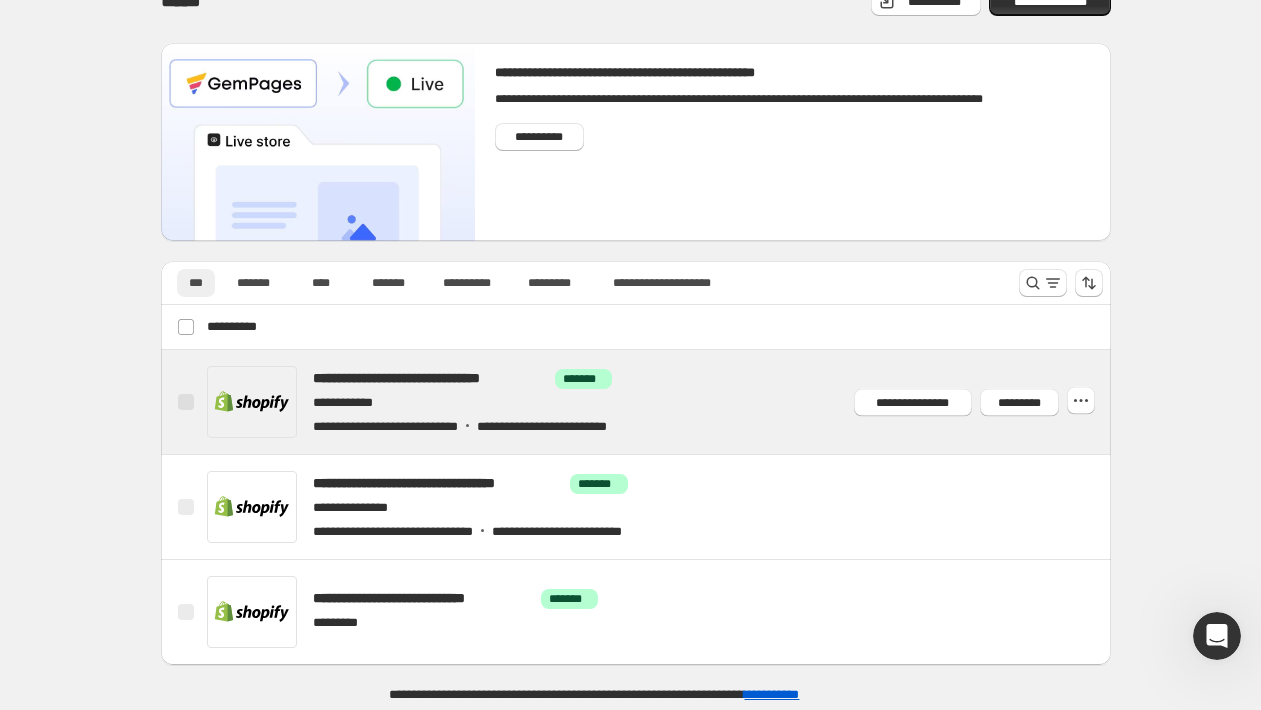 scroll, scrollTop: 34, scrollLeft: 0, axis: vertical 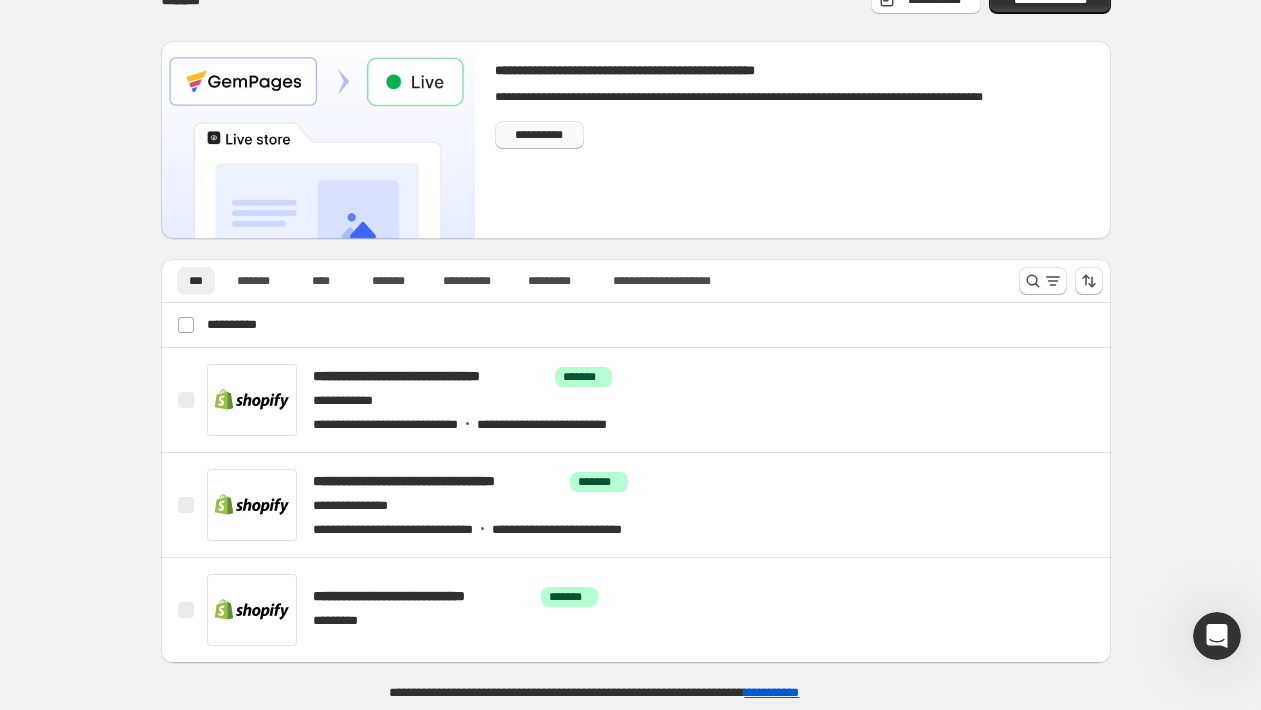 click on "**********" at bounding box center (540, 135) 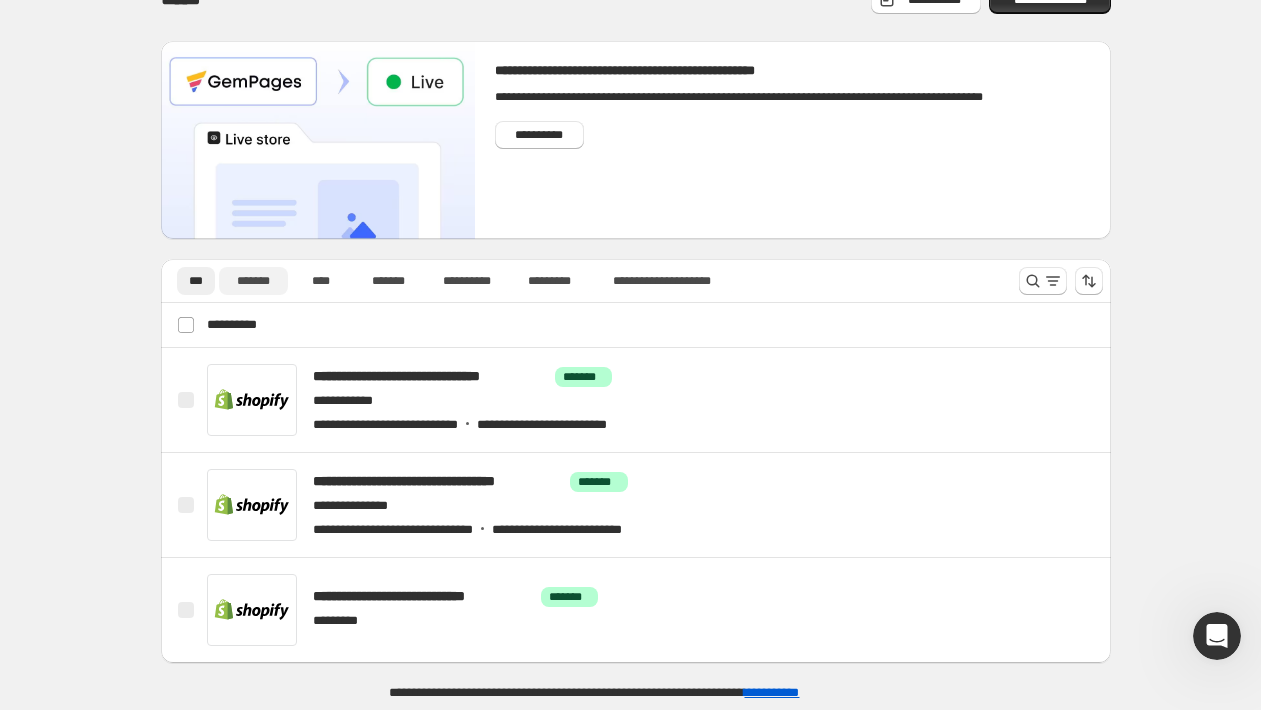 click on "*******" at bounding box center [253, 281] 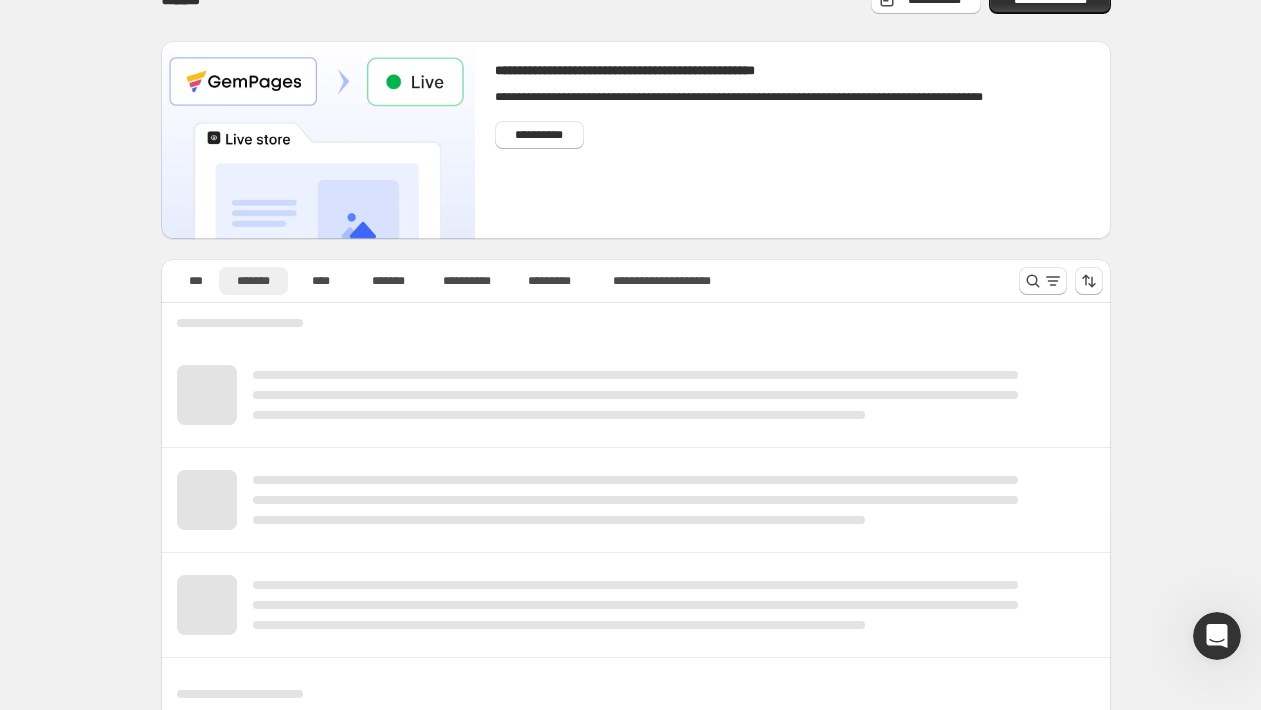 scroll, scrollTop: 0, scrollLeft: 0, axis: both 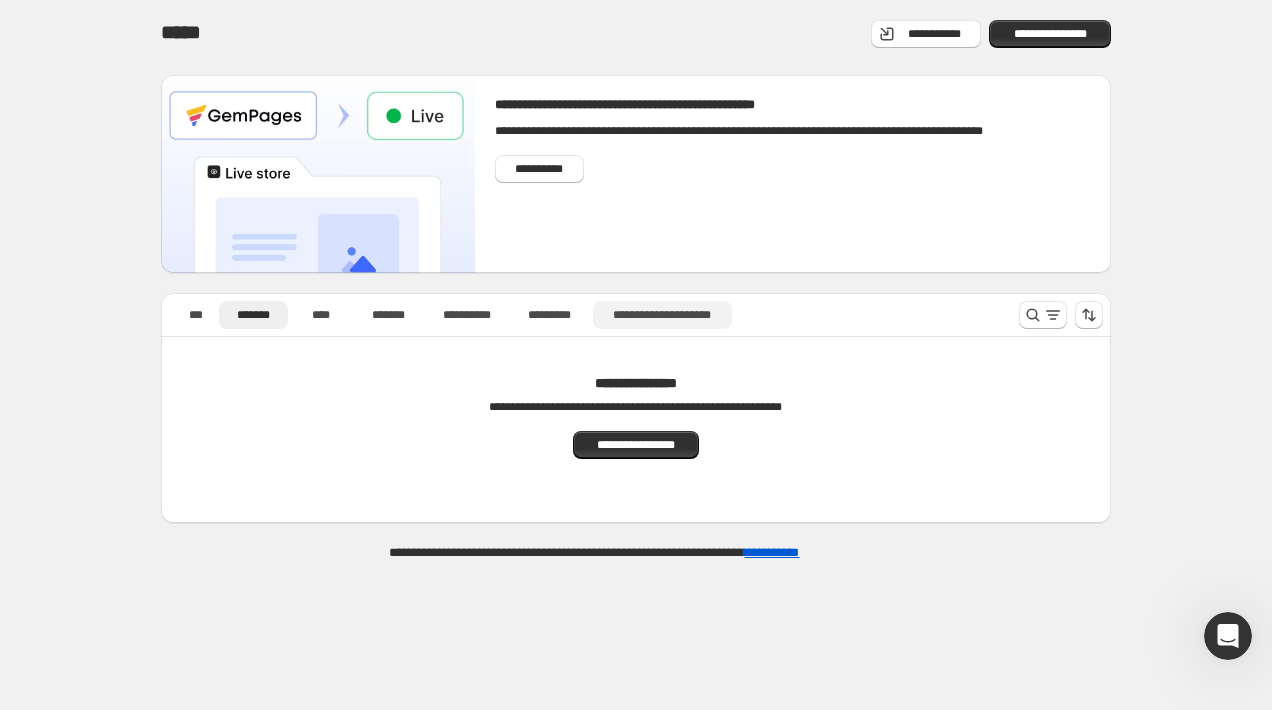click on "**********" at bounding box center (662, 315) 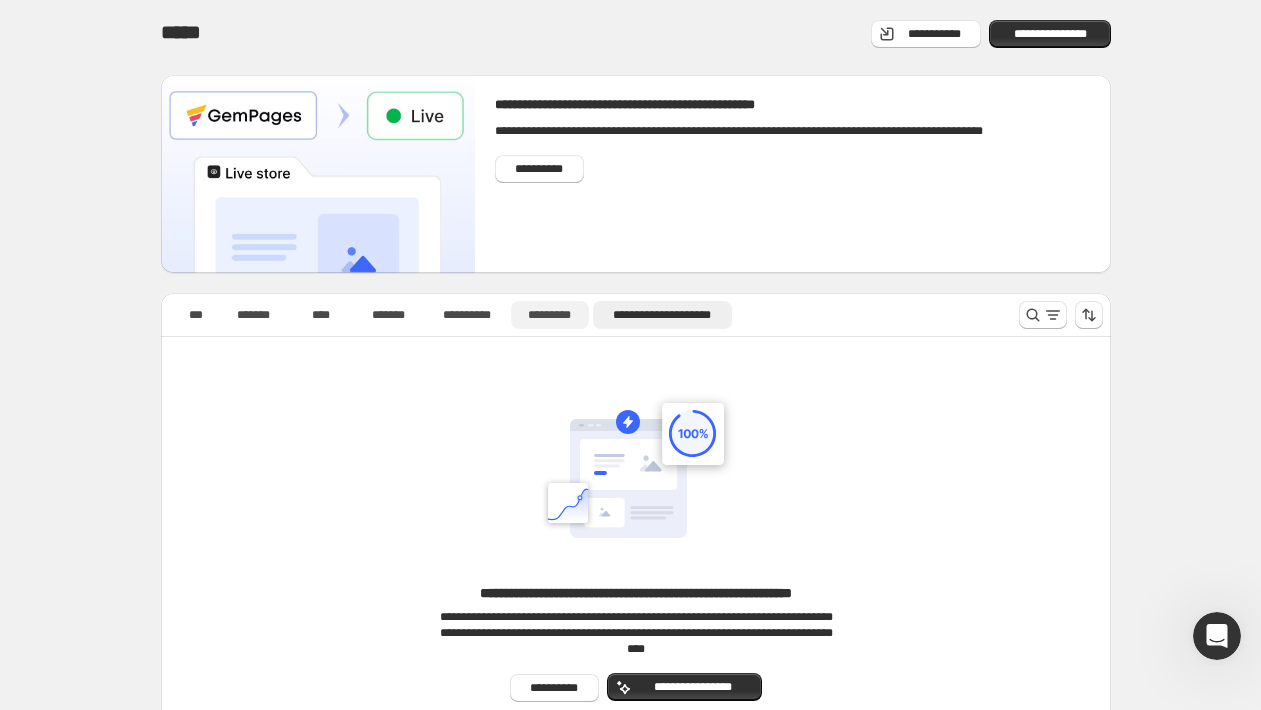 click on "*********" at bounding box center [549, 315] 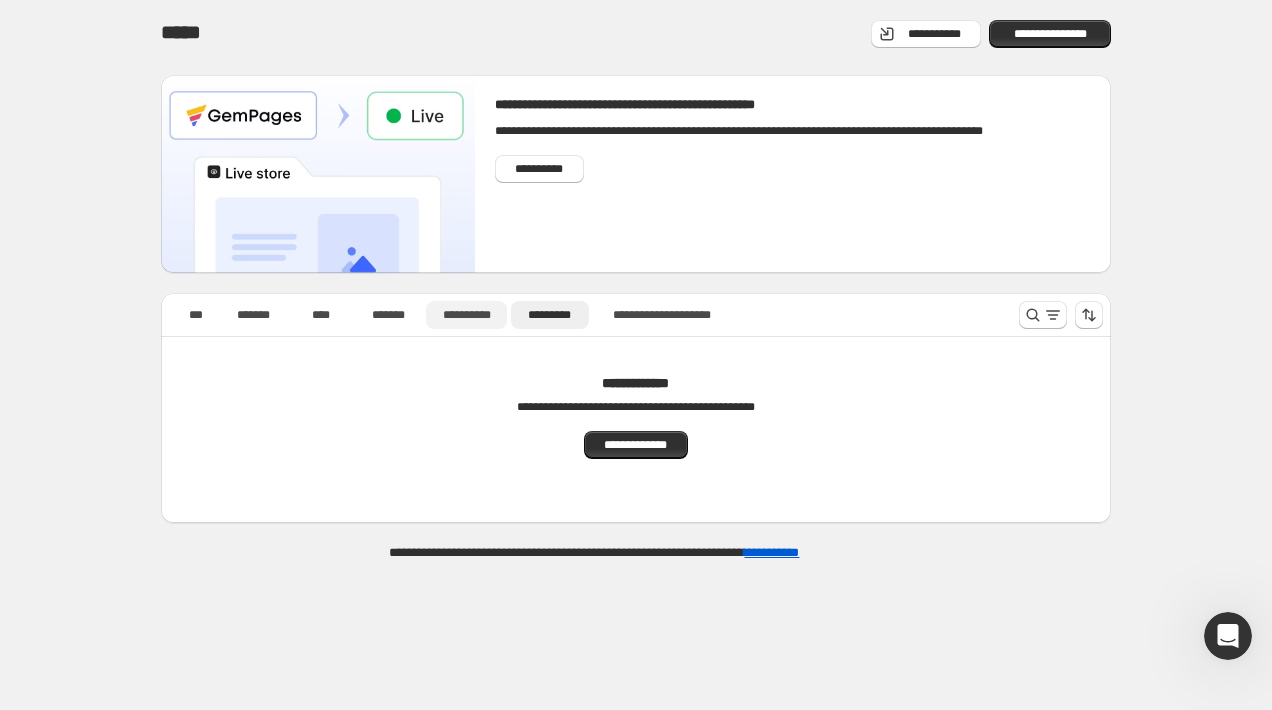 click on "**********" at bounding box center (466, 315) 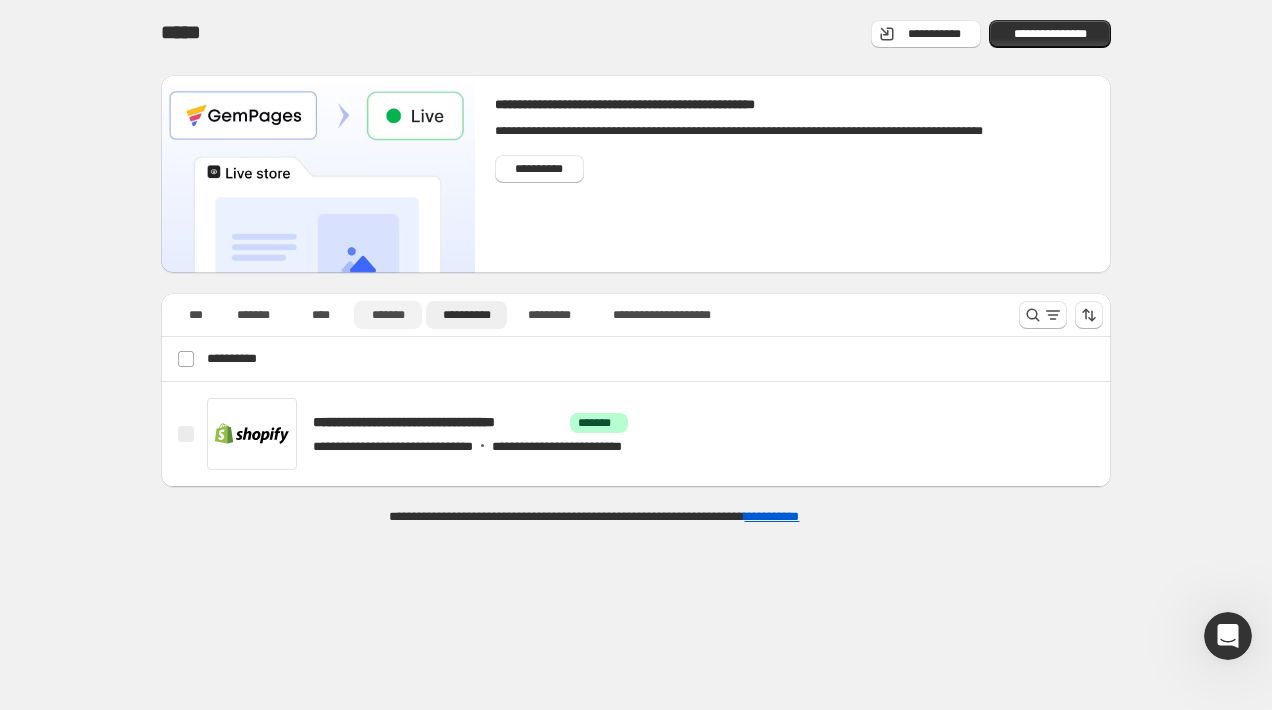 click on "*******" at bounding box center (388, 315) 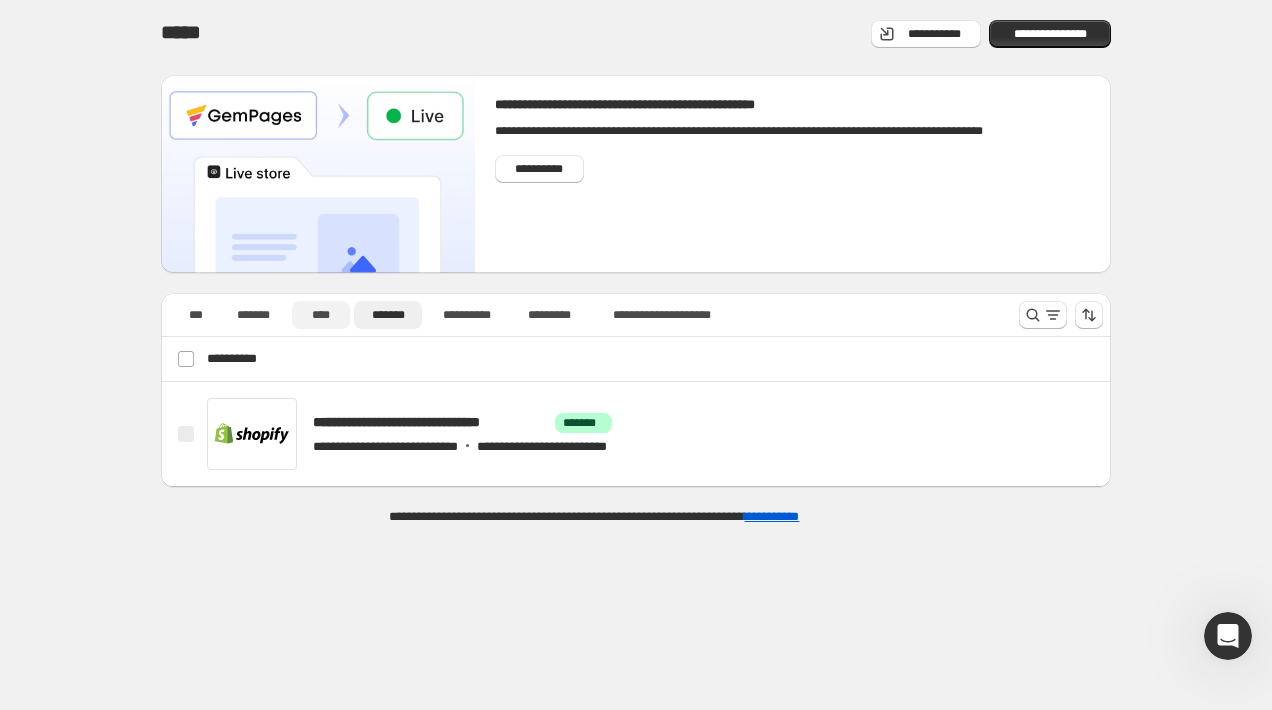 click on "****" at bounding box center [321, 315] 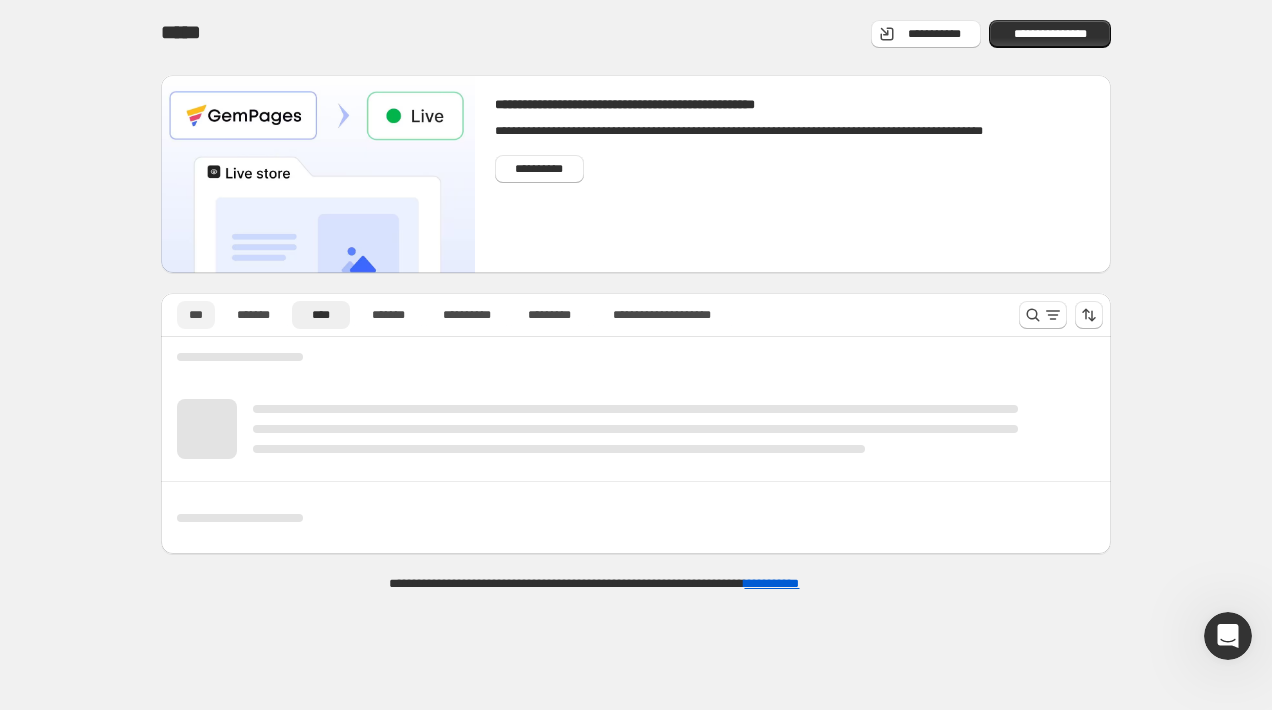 click on "***" at bounding box center (196, 315) 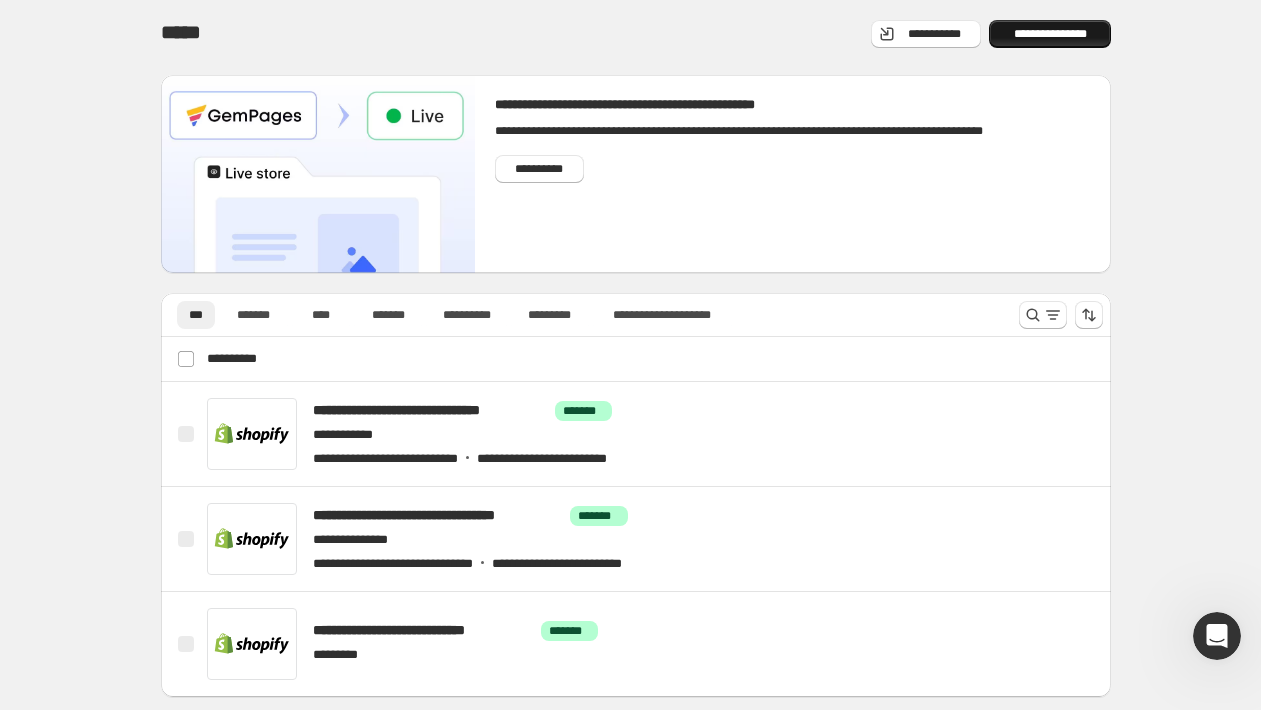 click on "**********" at bounding box center [1050, 34] 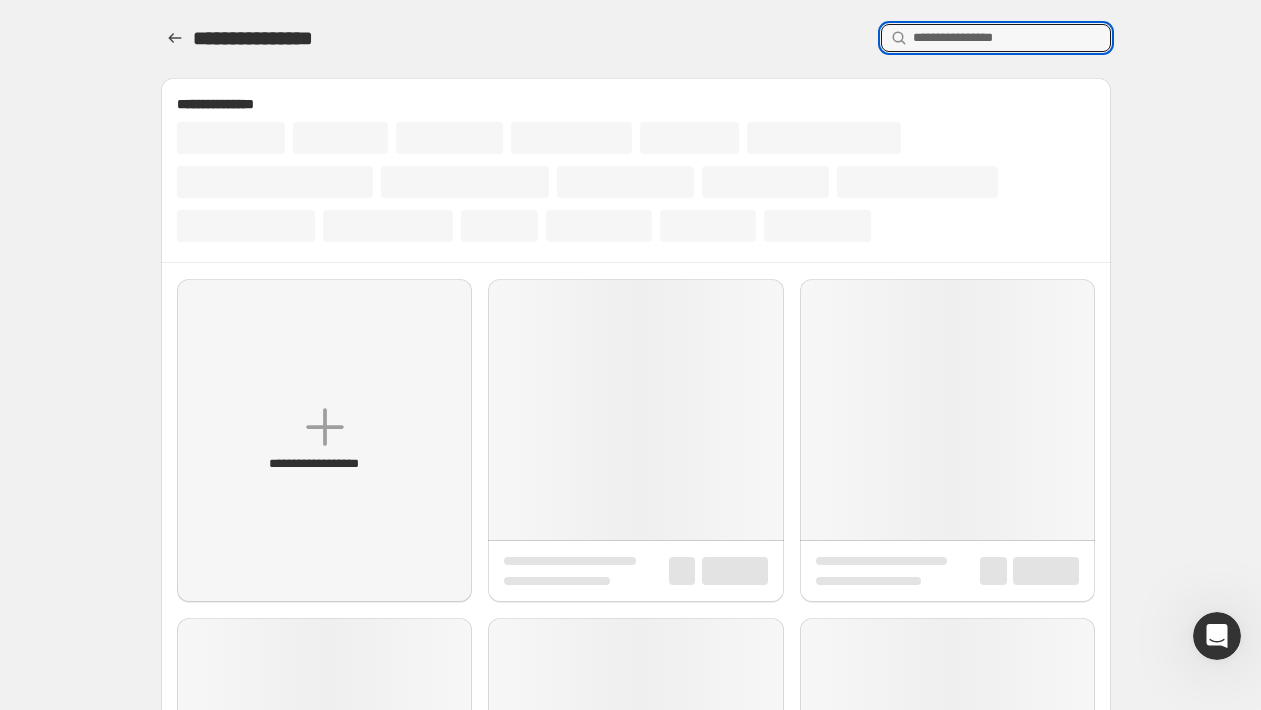click at bounding box center [1012, 38] 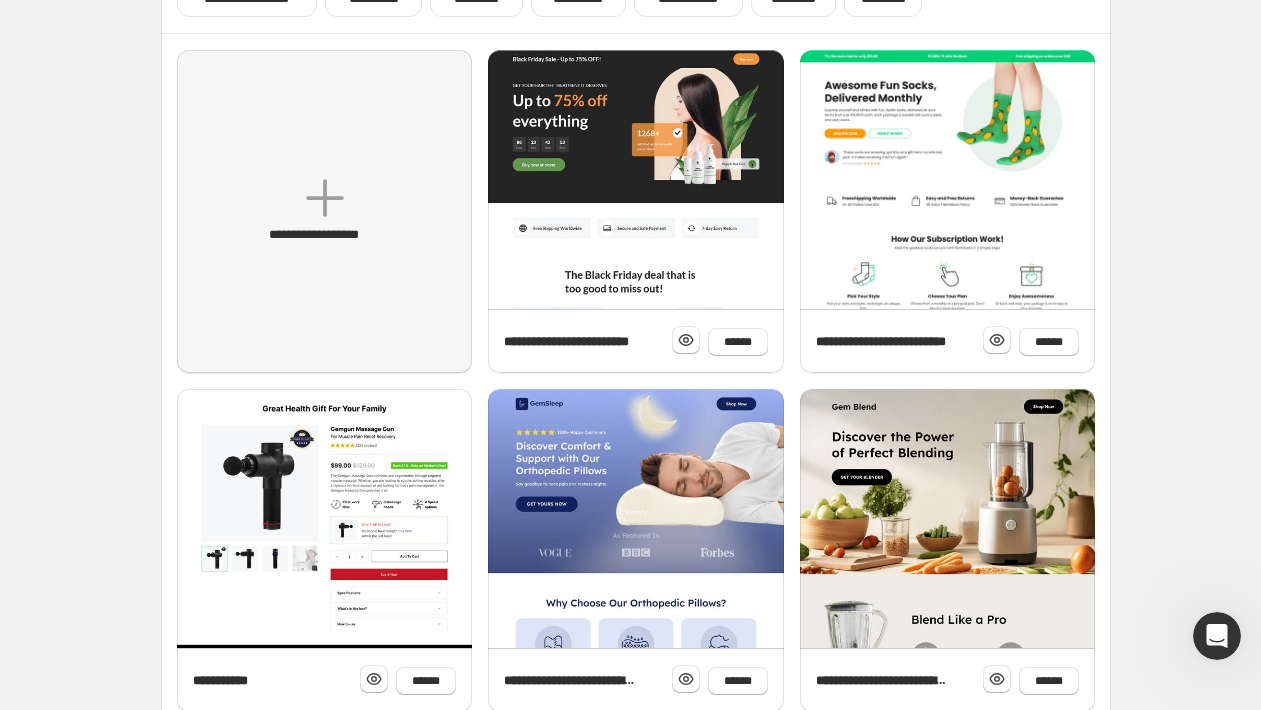 scroll, scrollTop: 0, scrollLeft: 0, axis: both 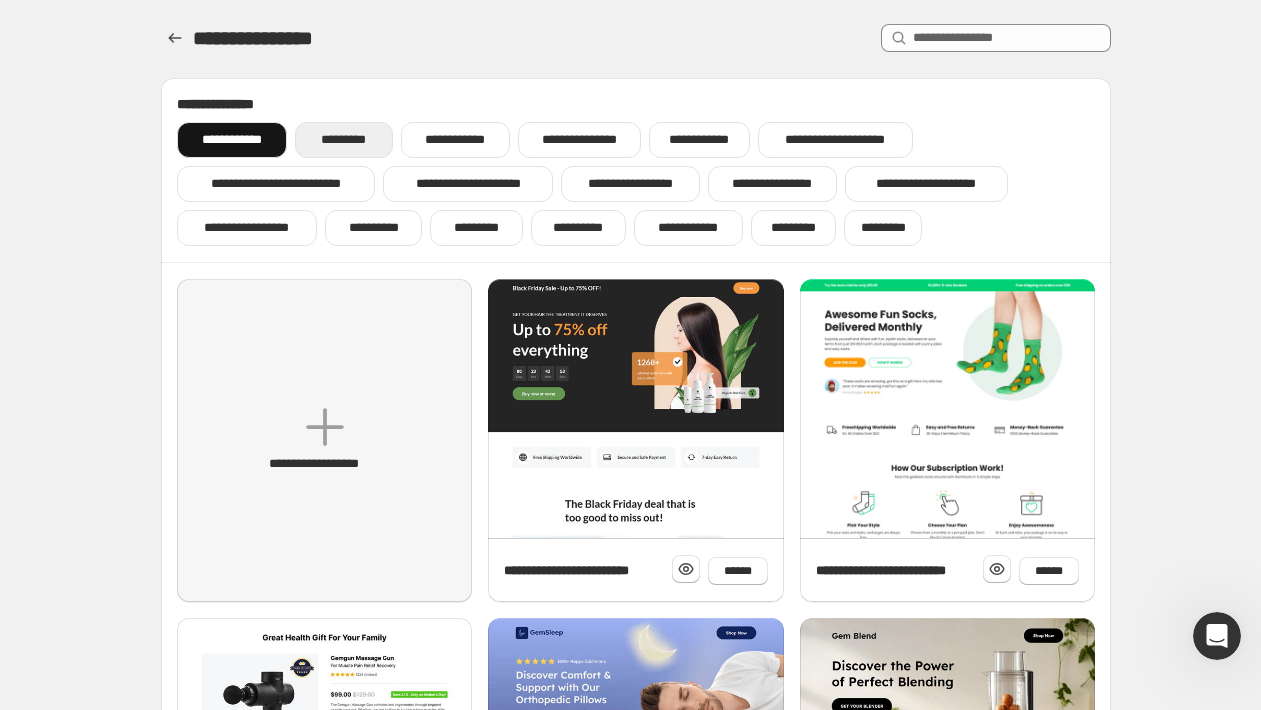 click on "*********" at bounding box center (343, 140) 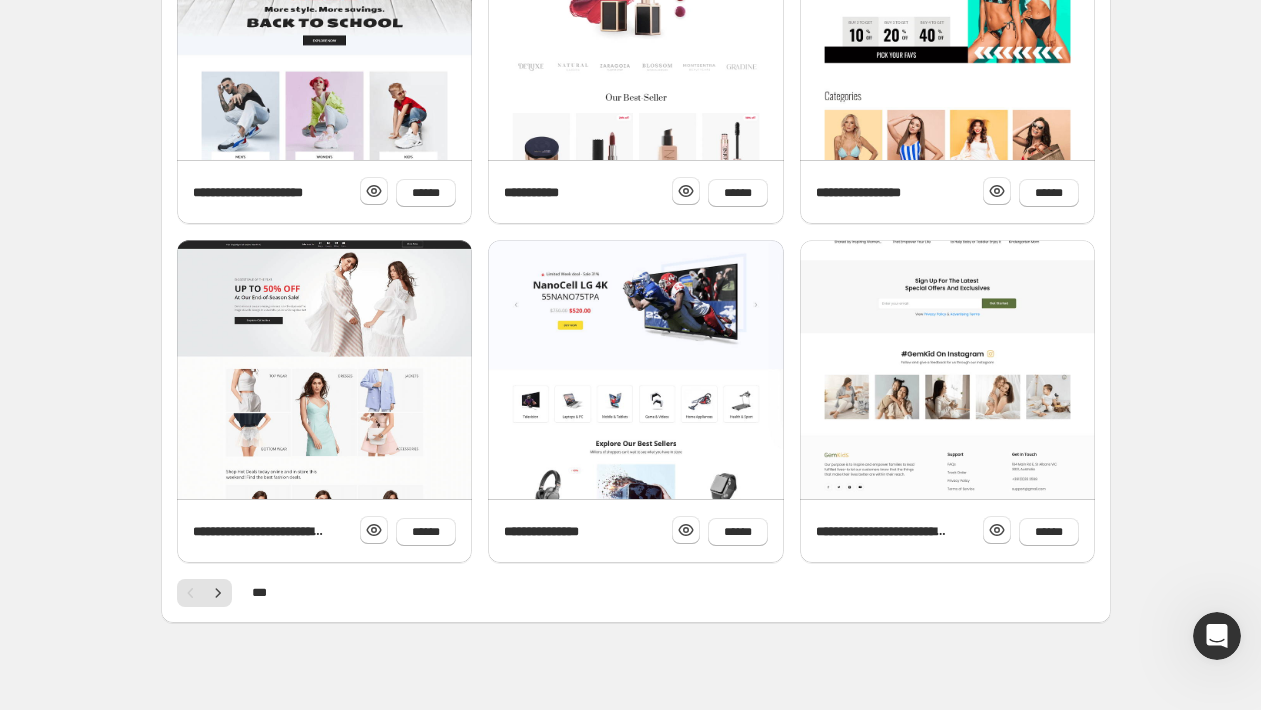 scroll, scrollTop: 730, scrollLeft: 0, axis: vertical 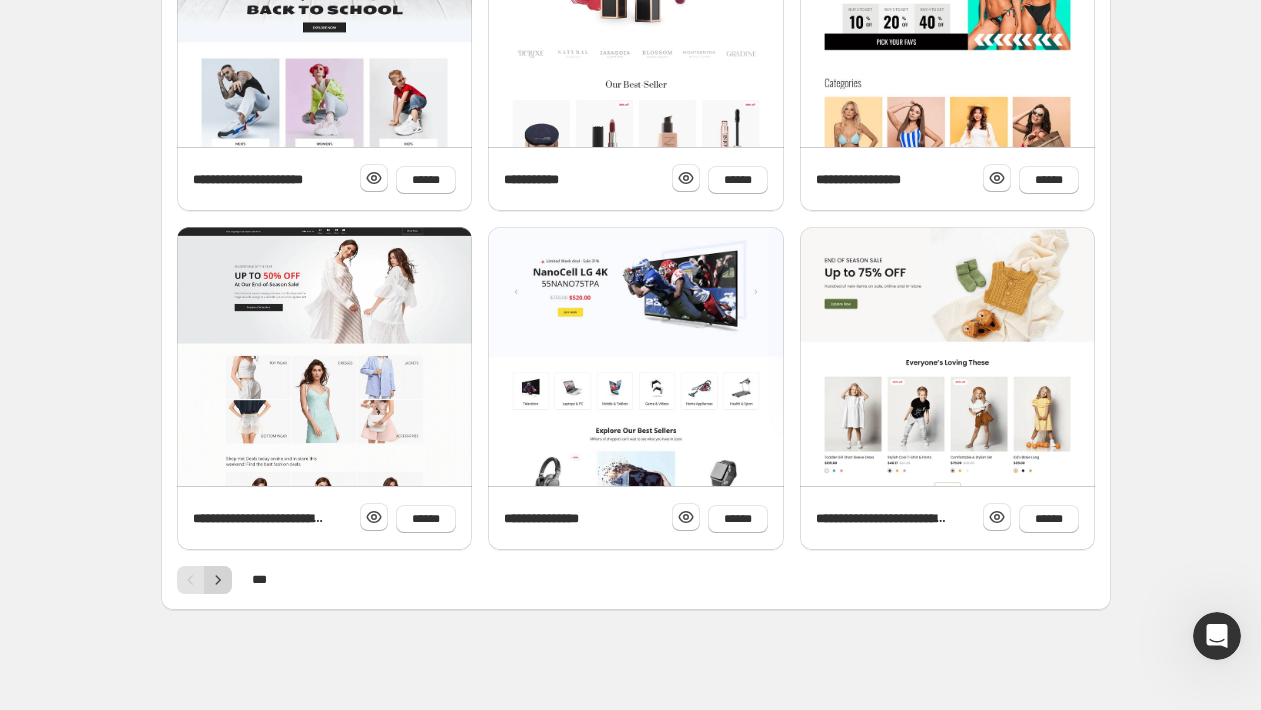 click 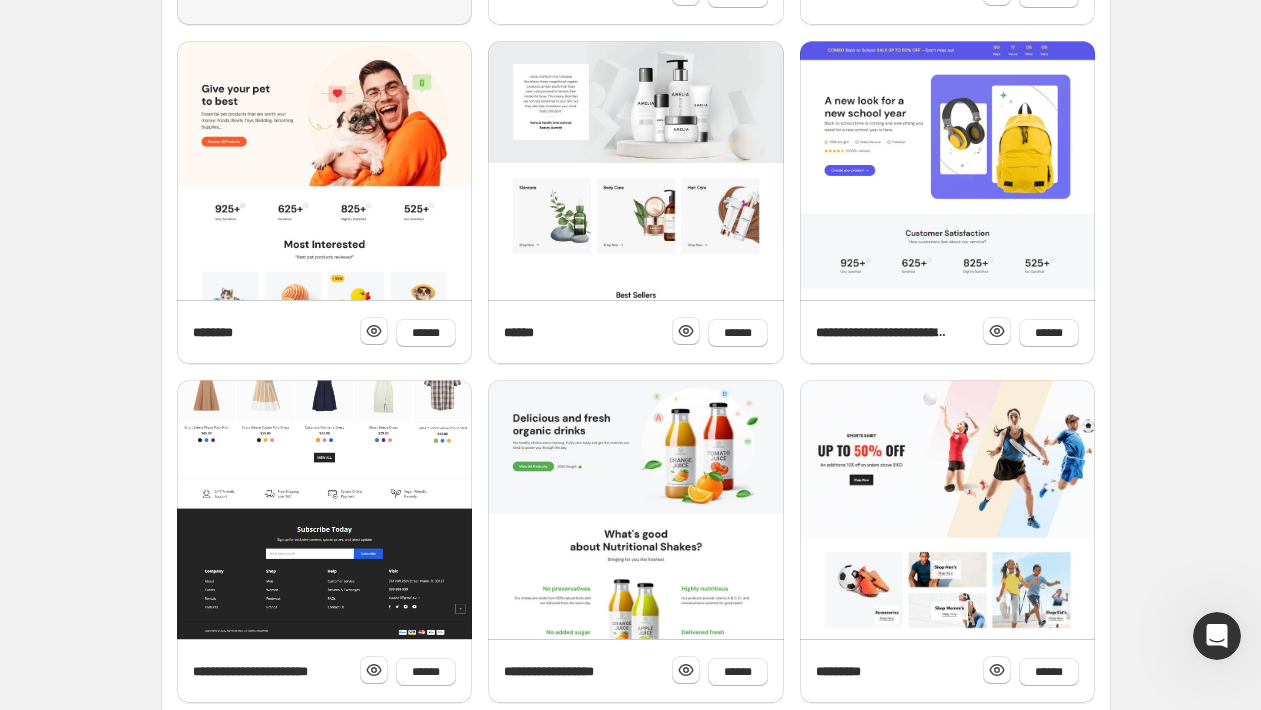 scroll, scrollTop: 730, scrollLeft: 0, axis: vertical 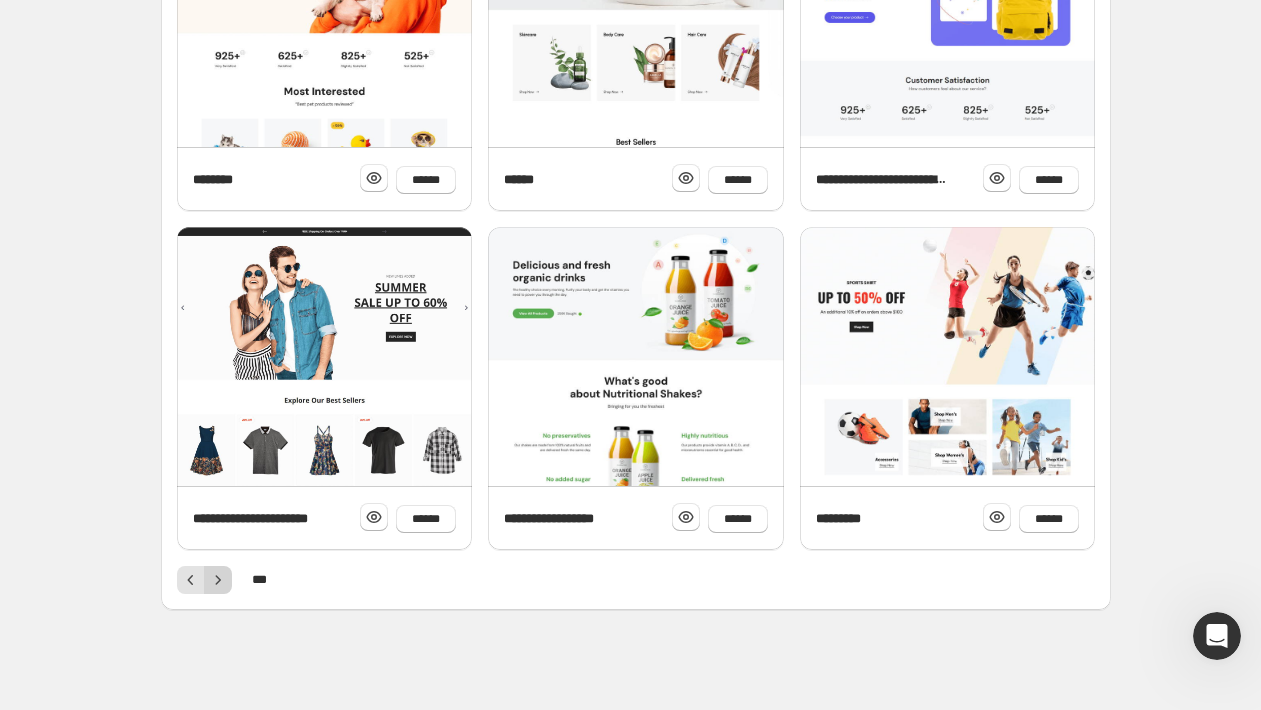 click at bounding box center (218, 580) 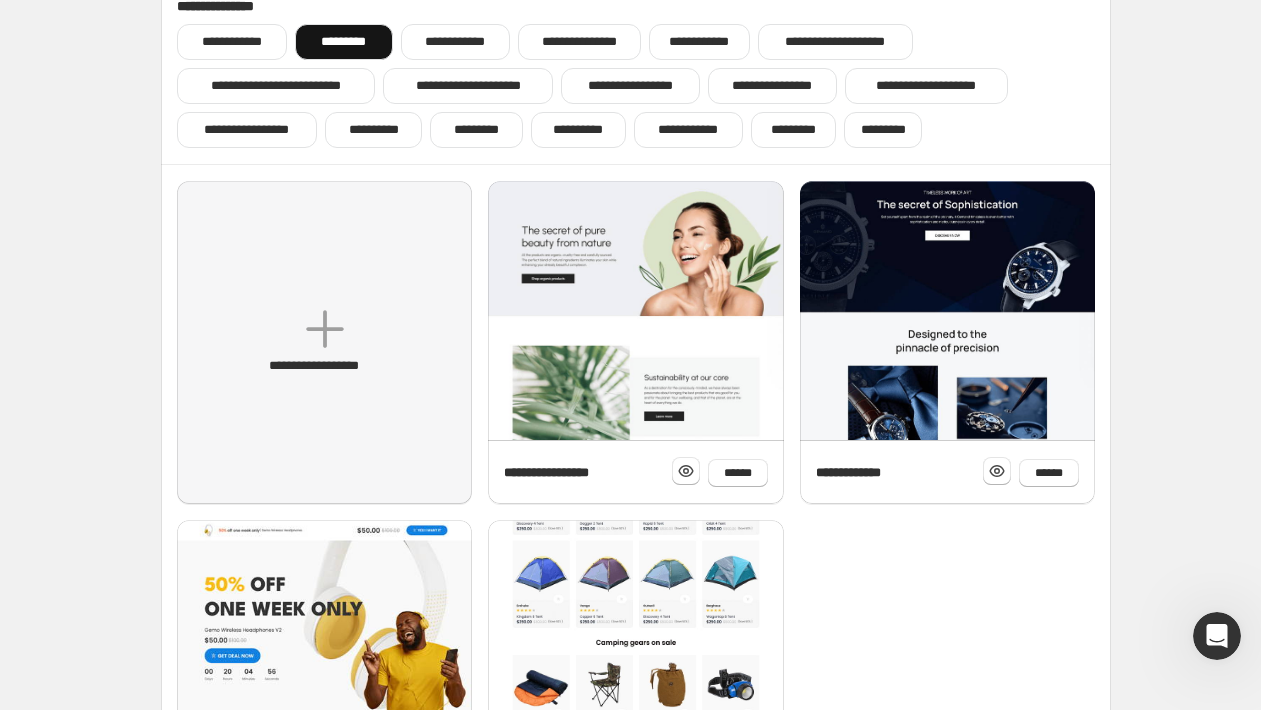 scroll, scrollTop: 0, scrollLeft: 0, axis: both 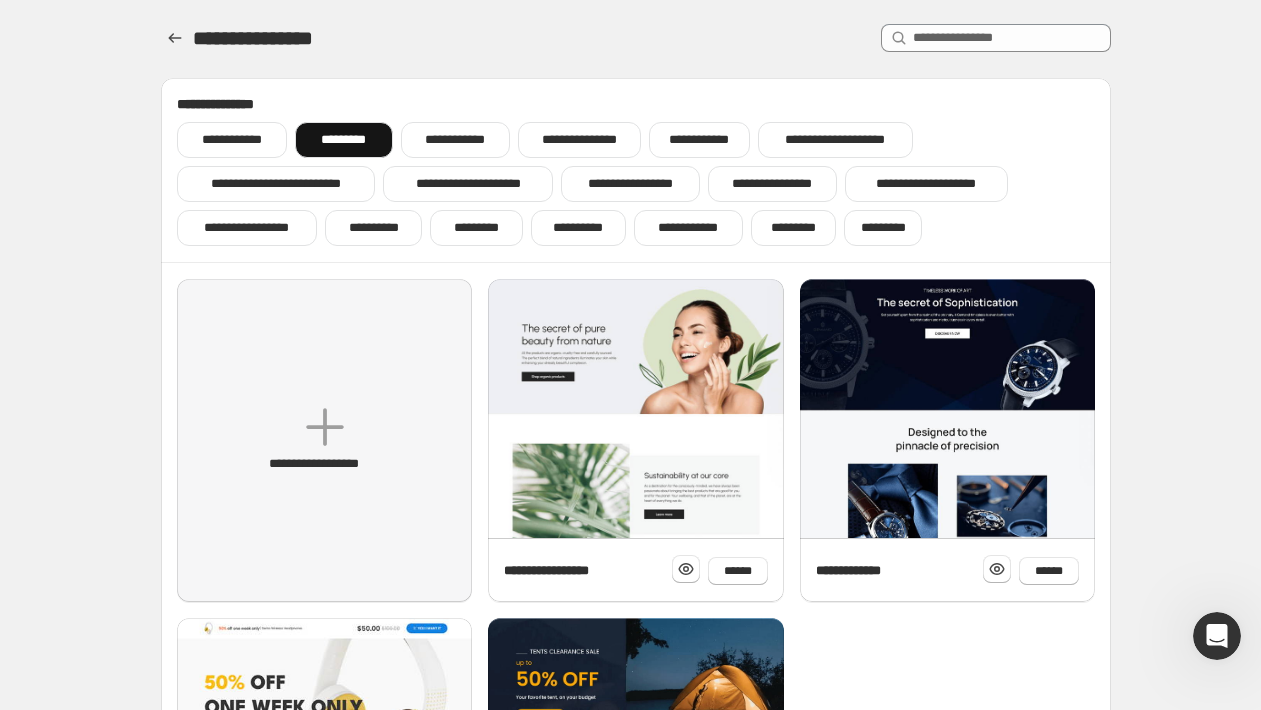 click on "**********" at bounding box center (636, 170) 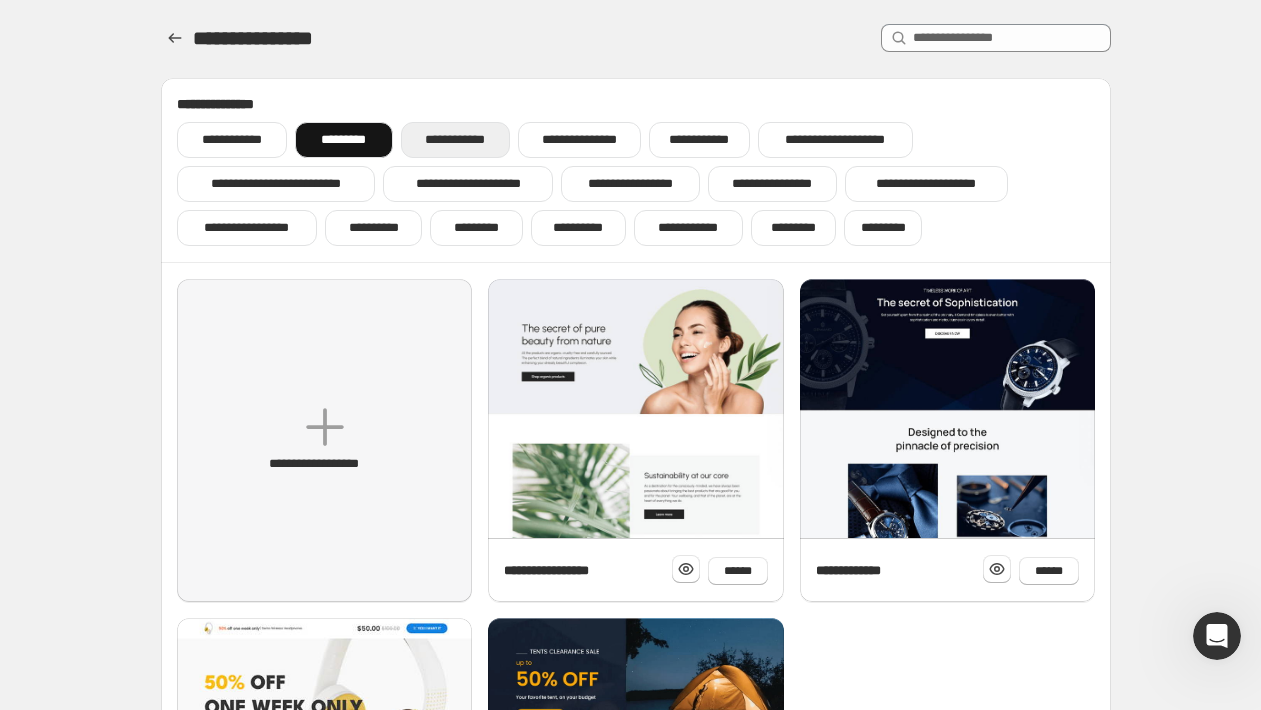 click on "**********" at bounding box center [455, 140] 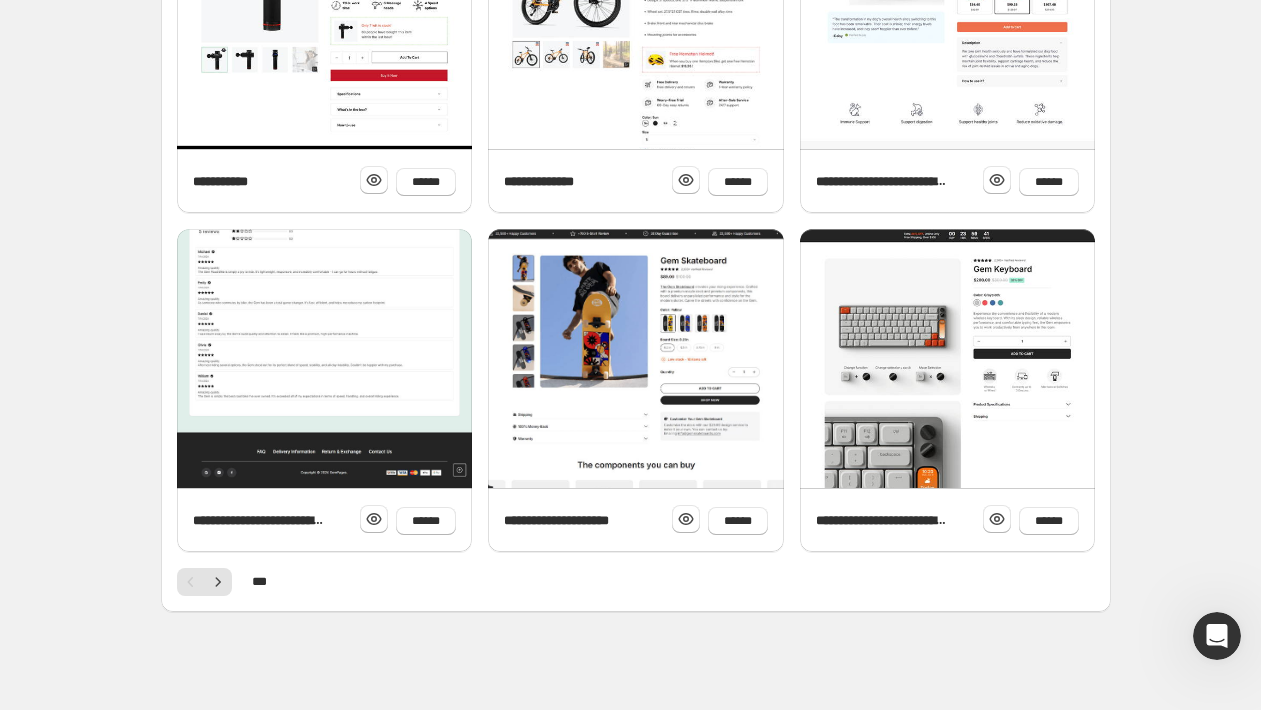 scroll, scrollTop: 730, scrollLeft: 0, axis: vertical 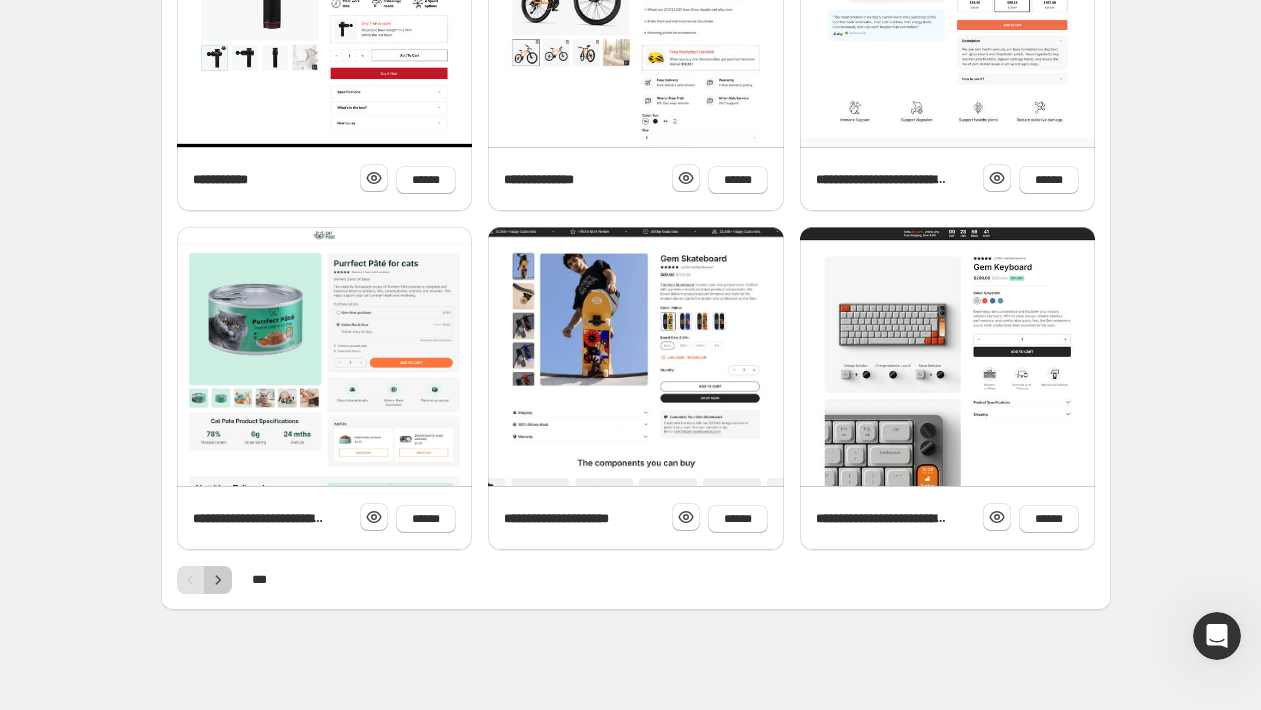 click 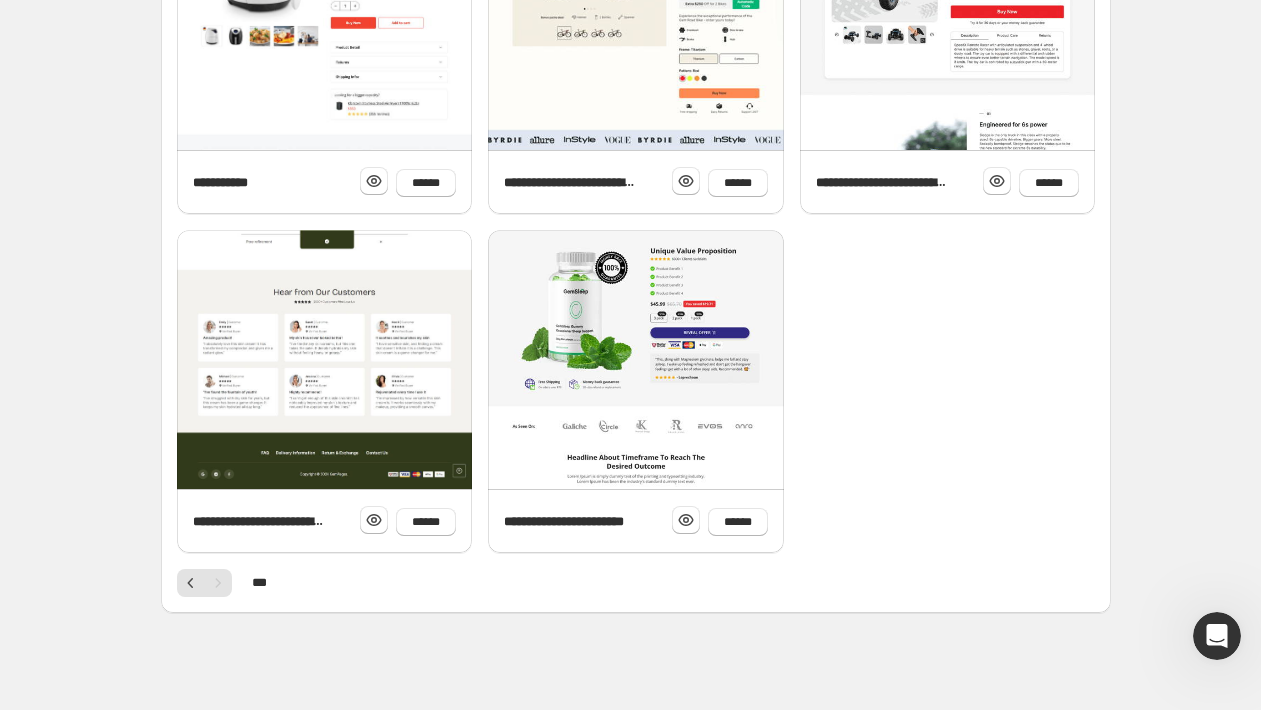 scroll, scrollTop: 730, scrollLeft: 0, axis: vertical 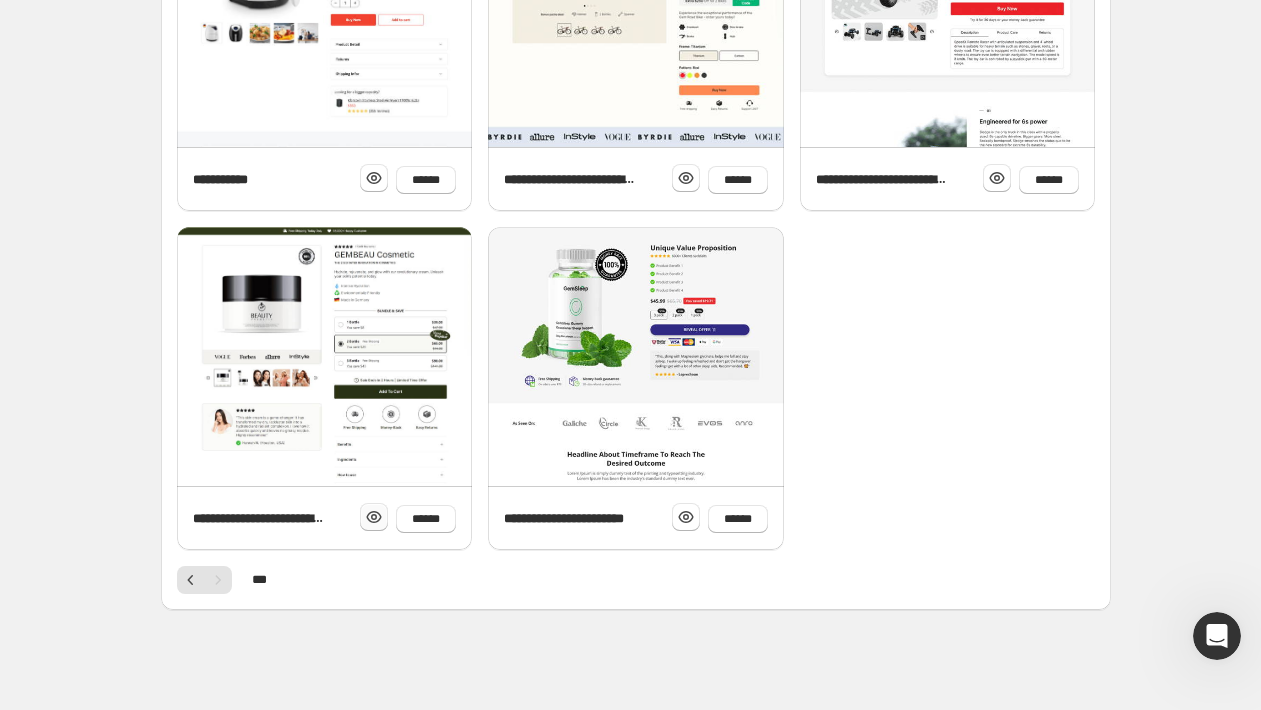 click 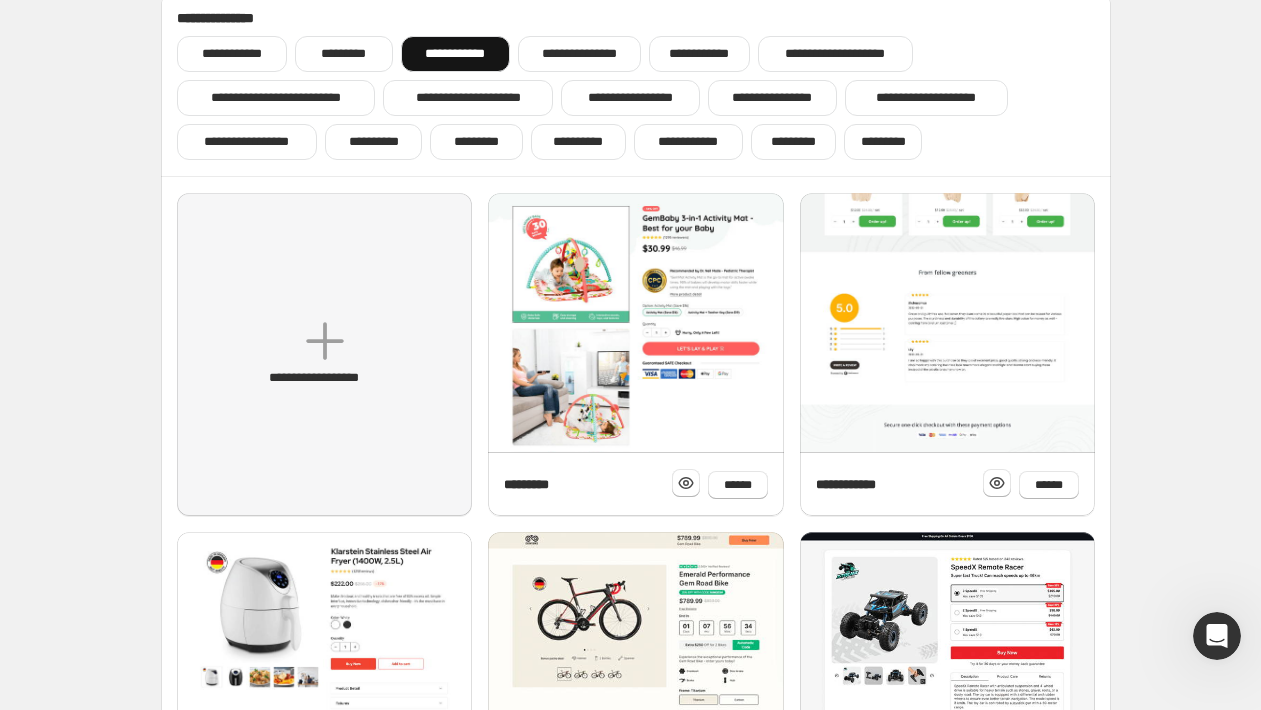 scroll, scrollTop: 0, scrollLeft: 0, axis: both 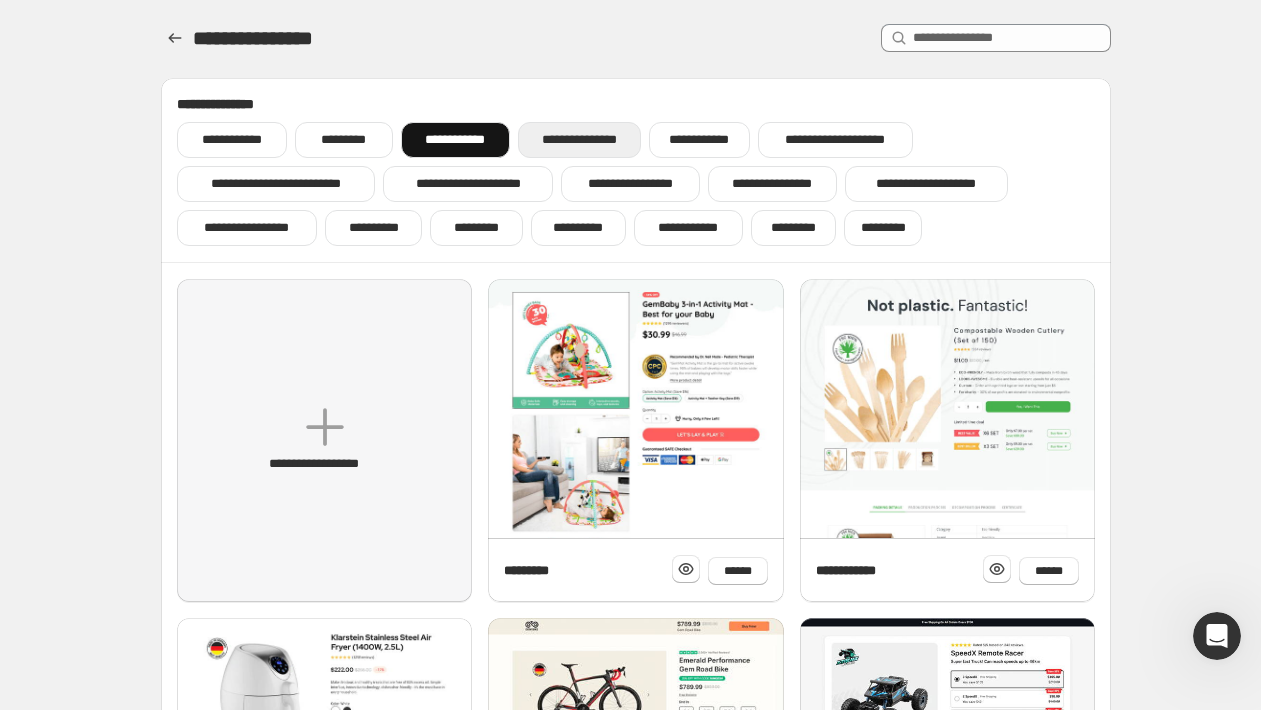 click on "**********" at bounding box center [579, 140] 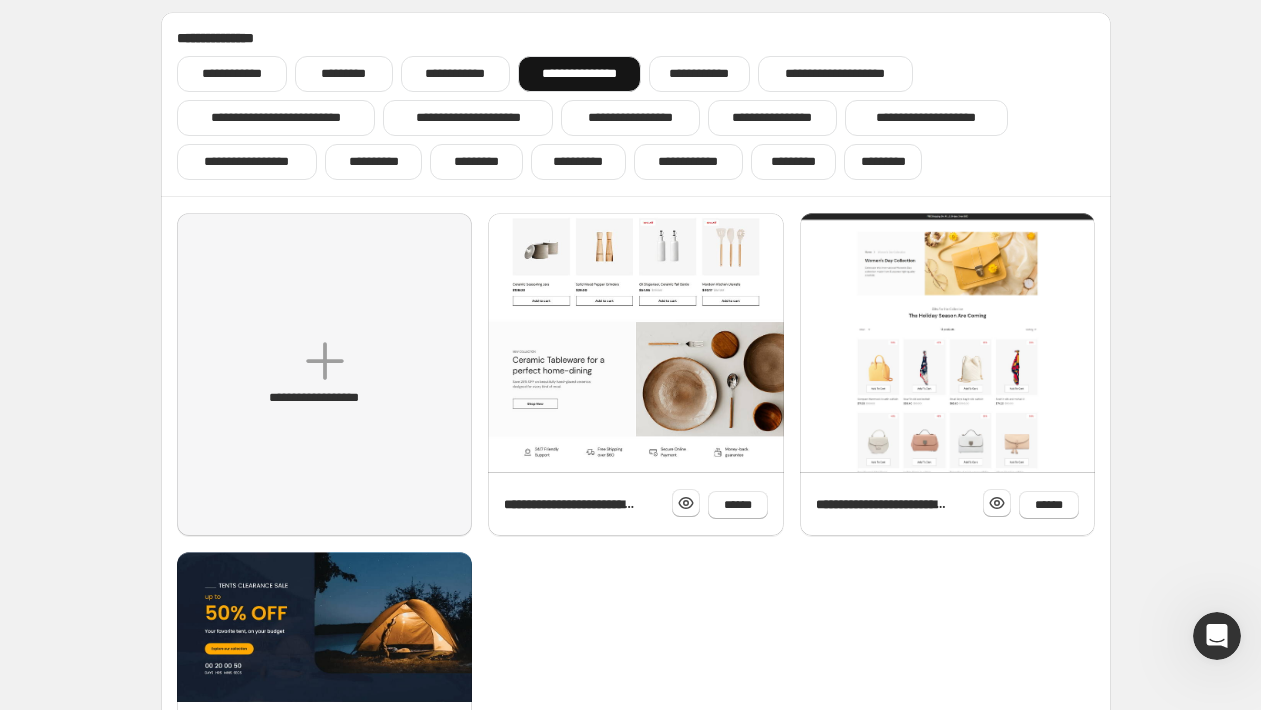scroll, scrollTop: 122, scrollLeft: 0, axis: vertical 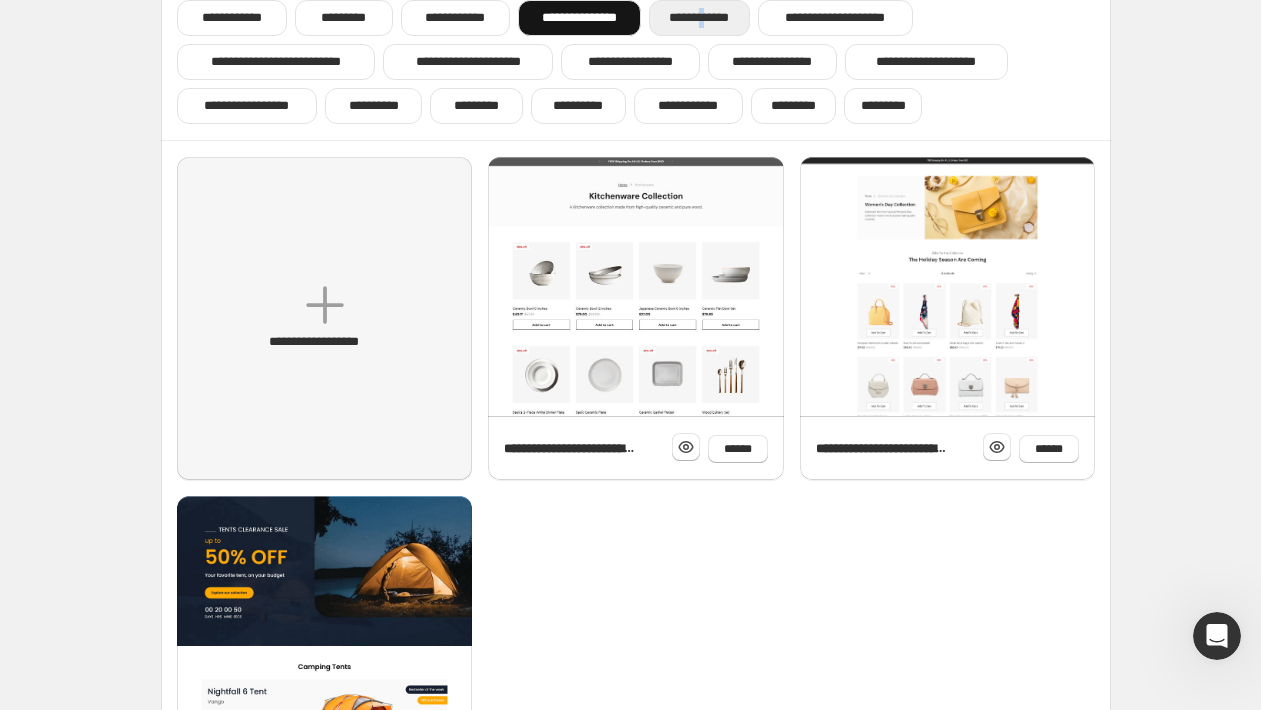 click on "**********" at bounding box center [699, 18] 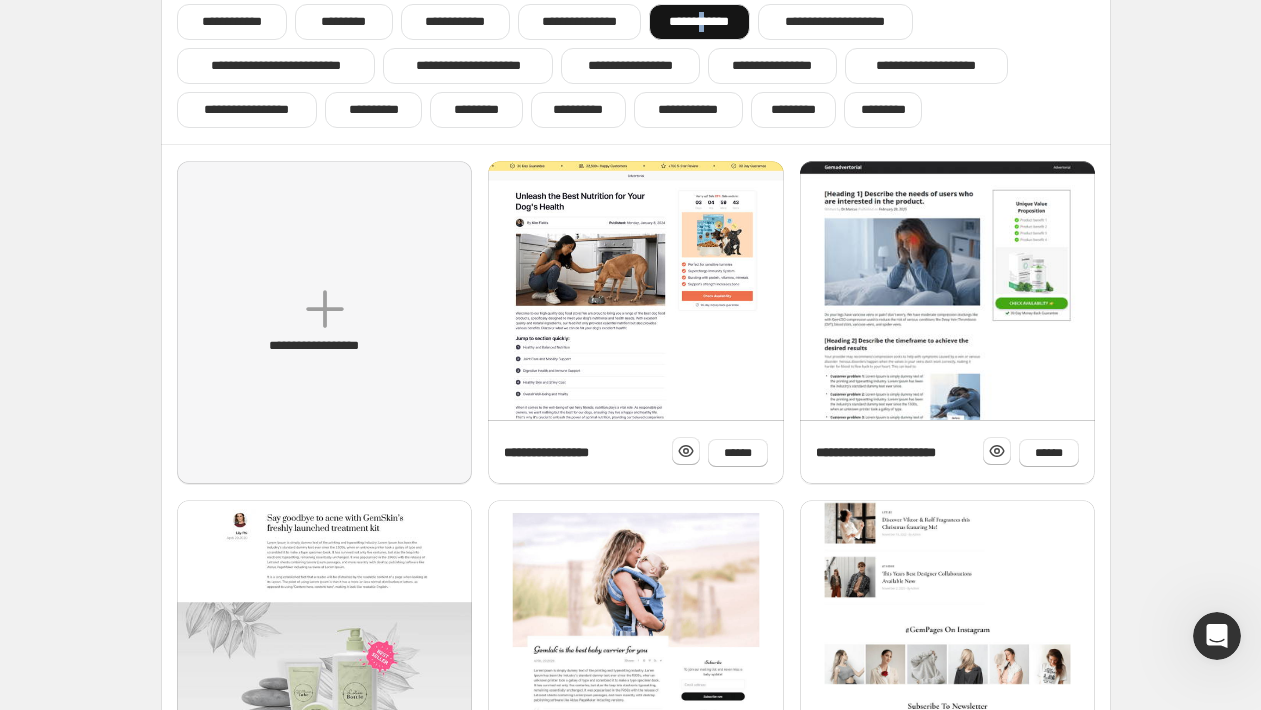 scroll, scrollTop: 0, scrollLeft: 0, axis: both 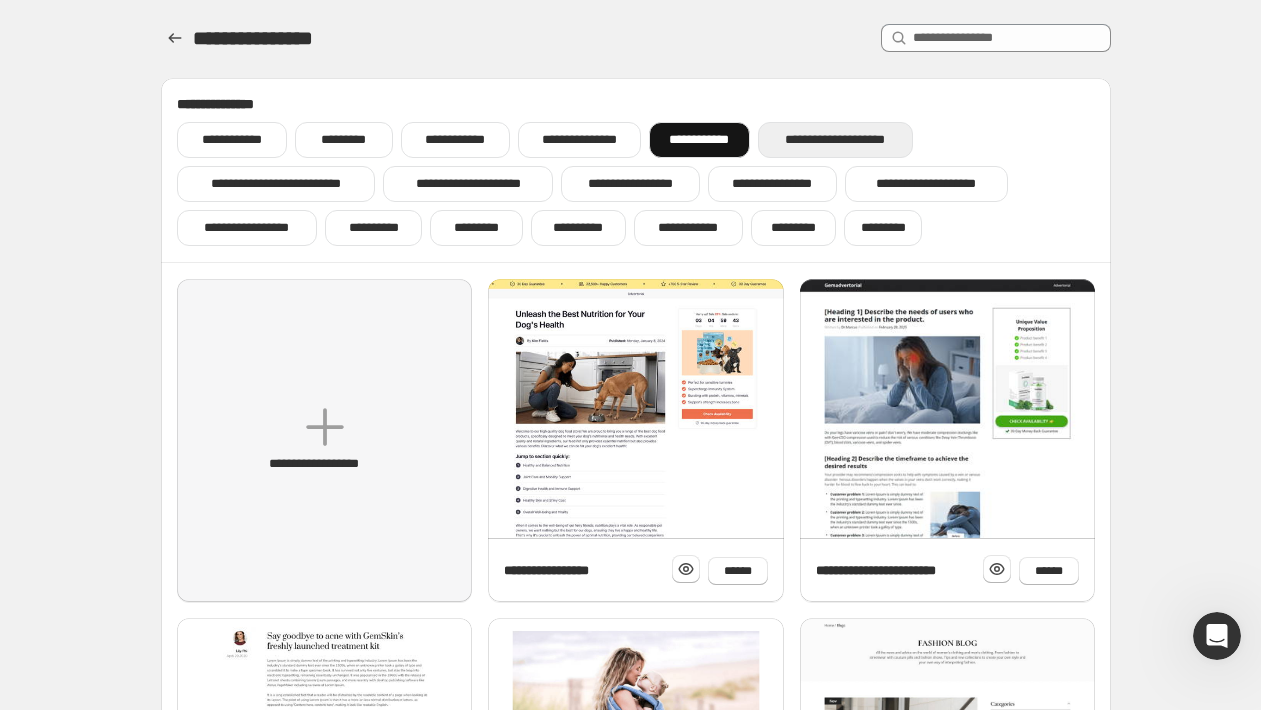 click on "**********" at bounding box center (836, 140) 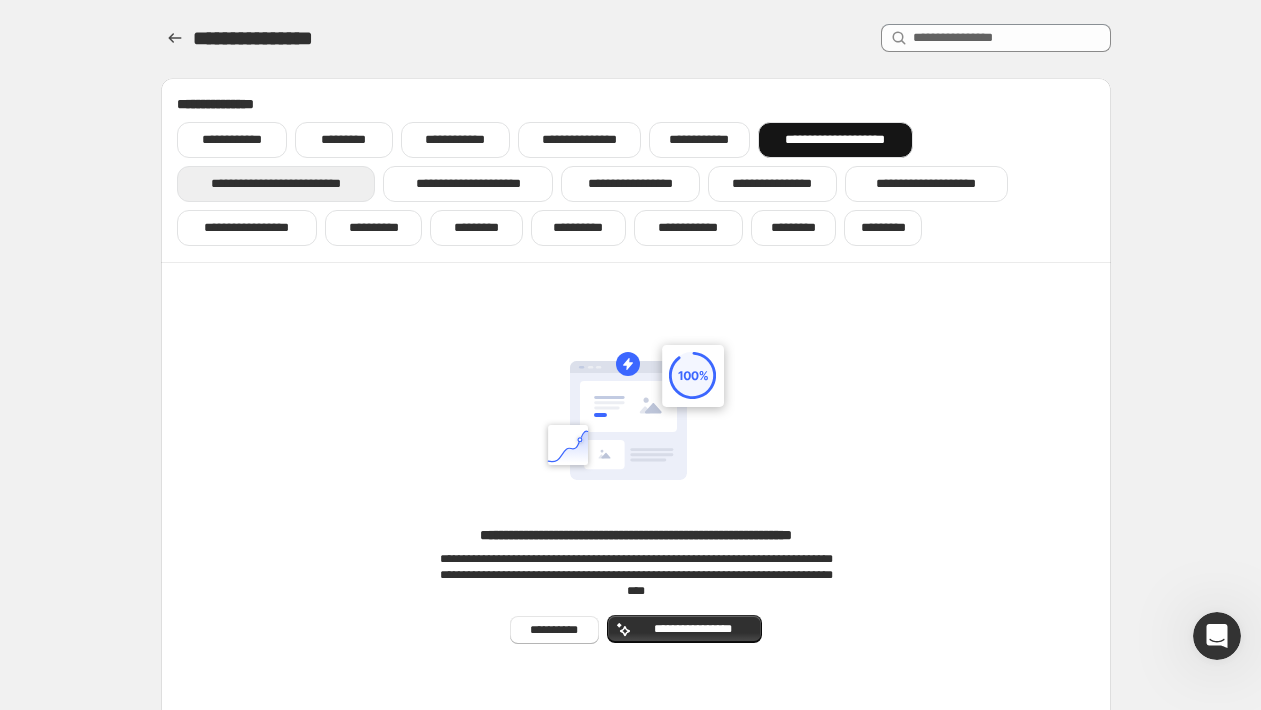 click on "**********" at bounding box center (276, 184) 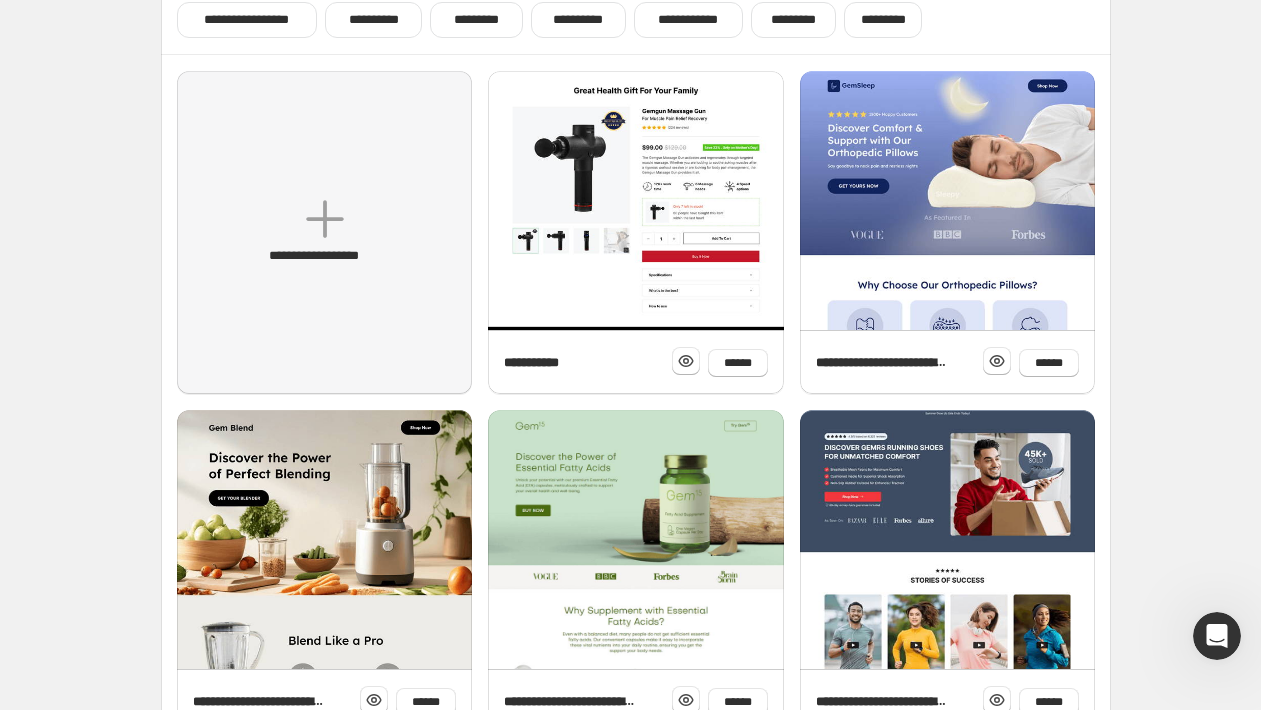 scroll, scrollTop: 155, scrollLeft: 0, axis: vertical 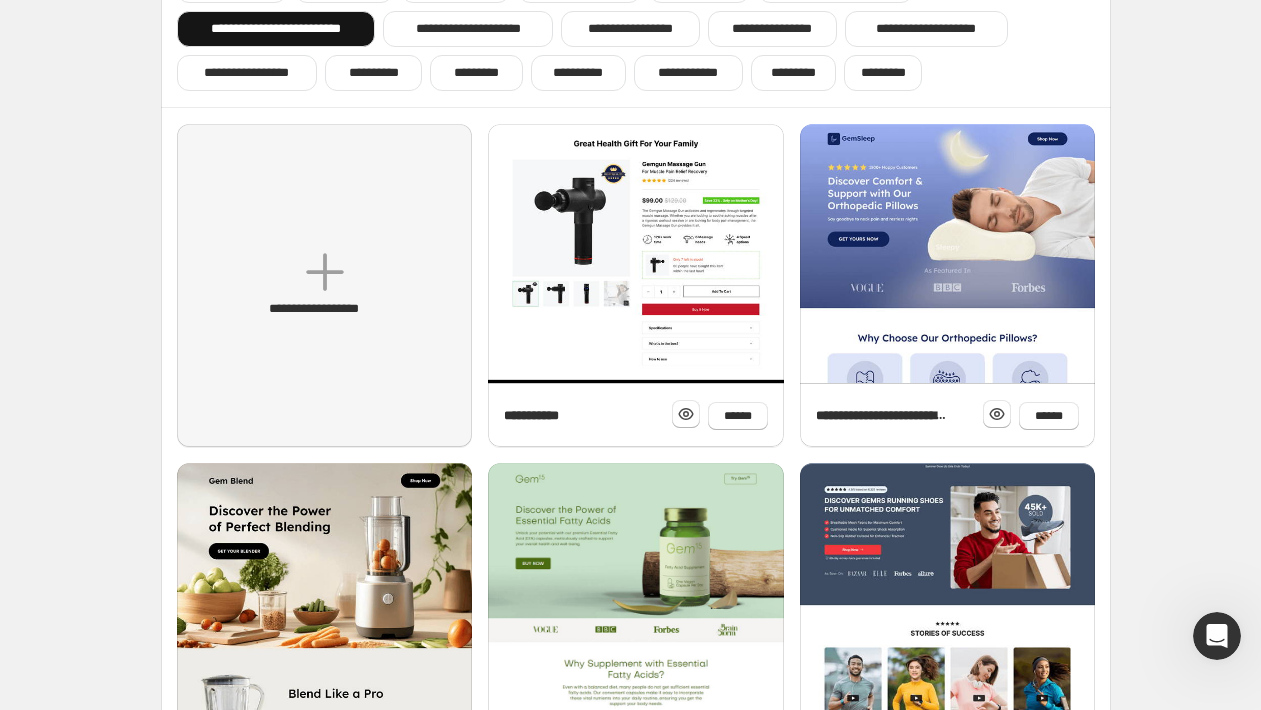click at bounding box center (947, 964) 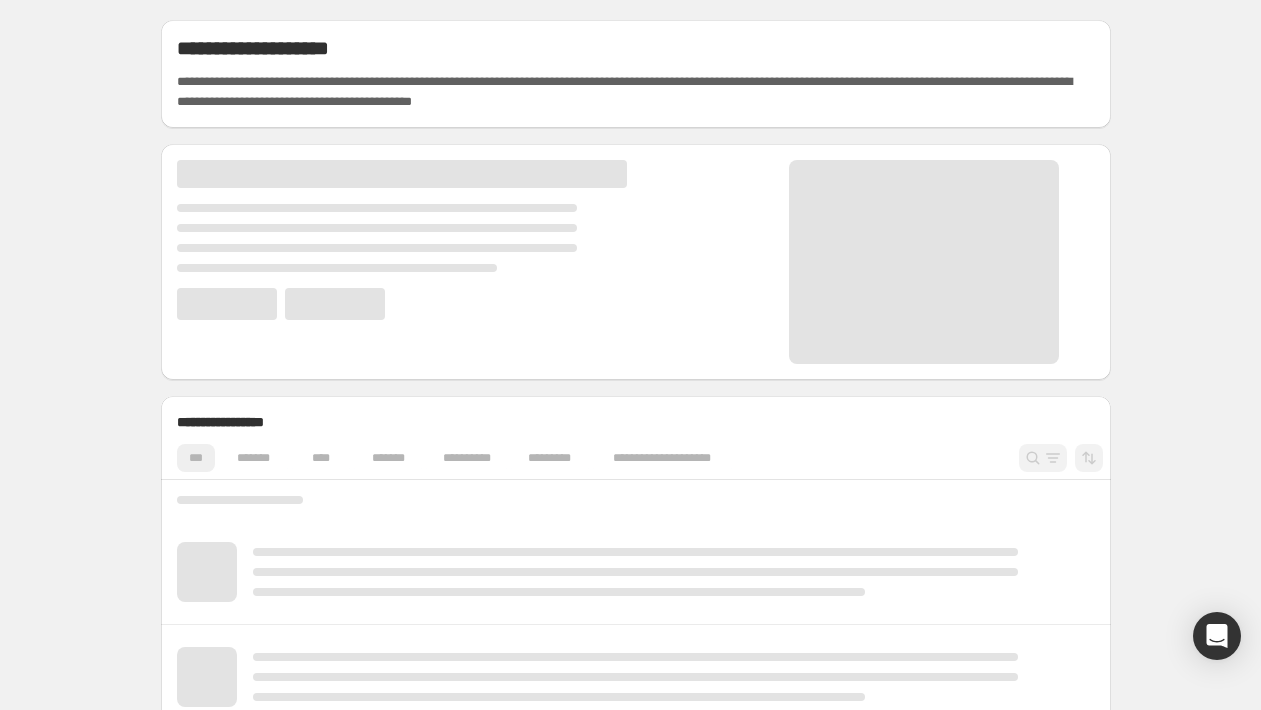 scroll, scrollTop: 0, scrollLeft: 0, axis: both 